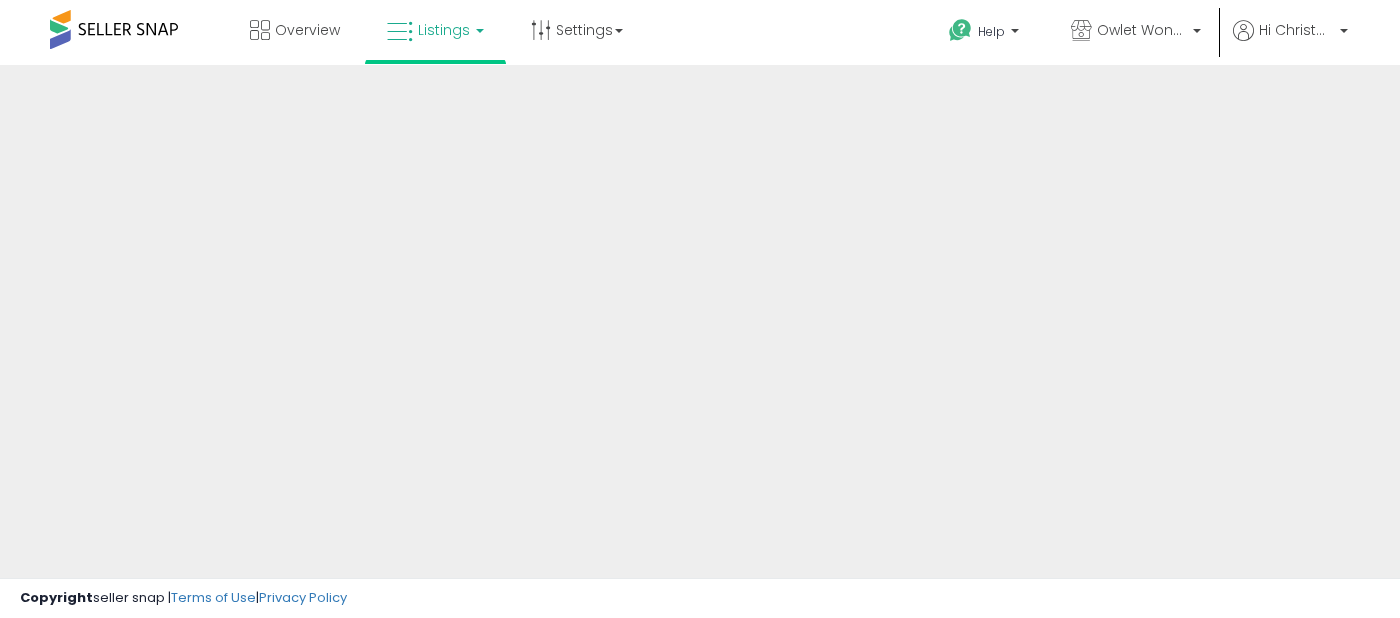 scroll, scrollTop: 0, scrollLeft: 0, axis: both 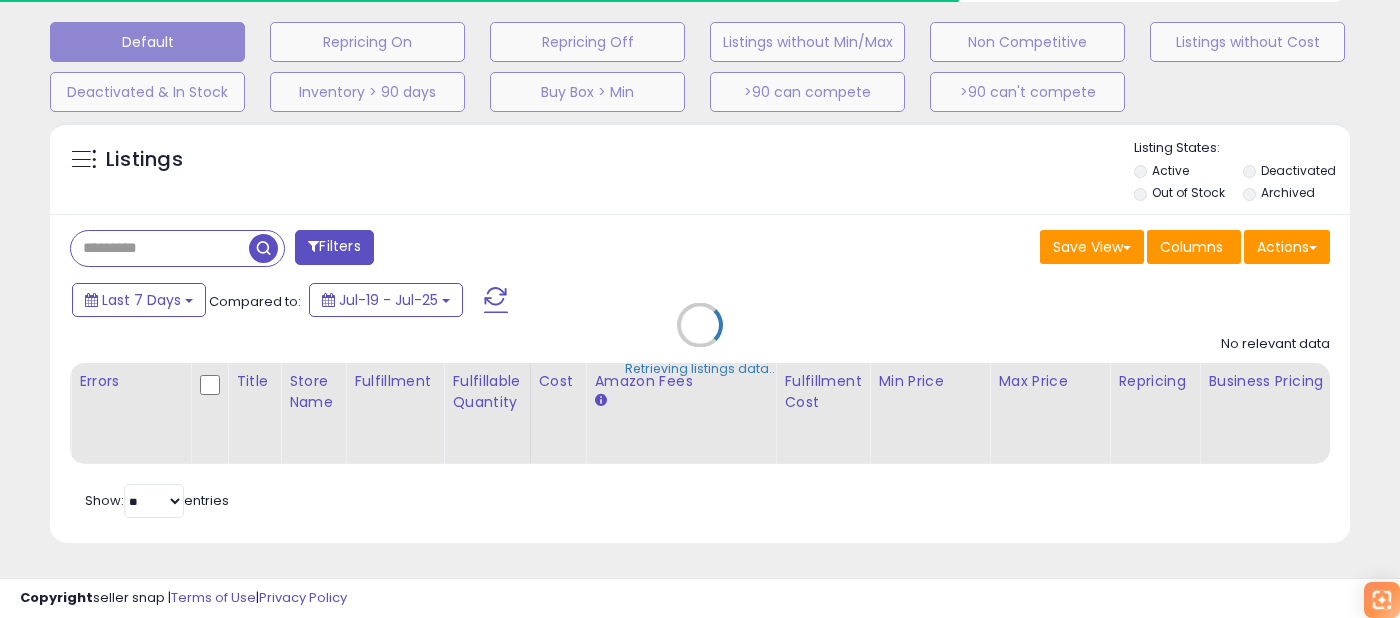 type on "**********" 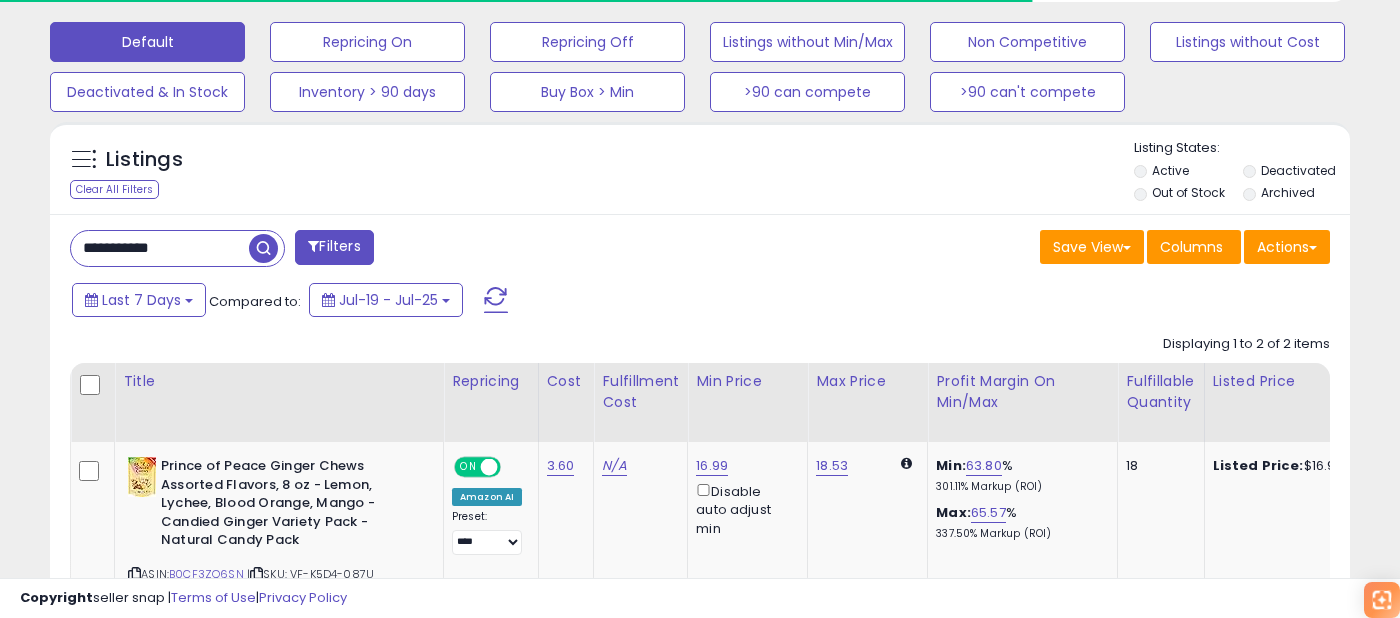 scroll, scrollTop: 615, scrollLeft: 0, axis: vertical 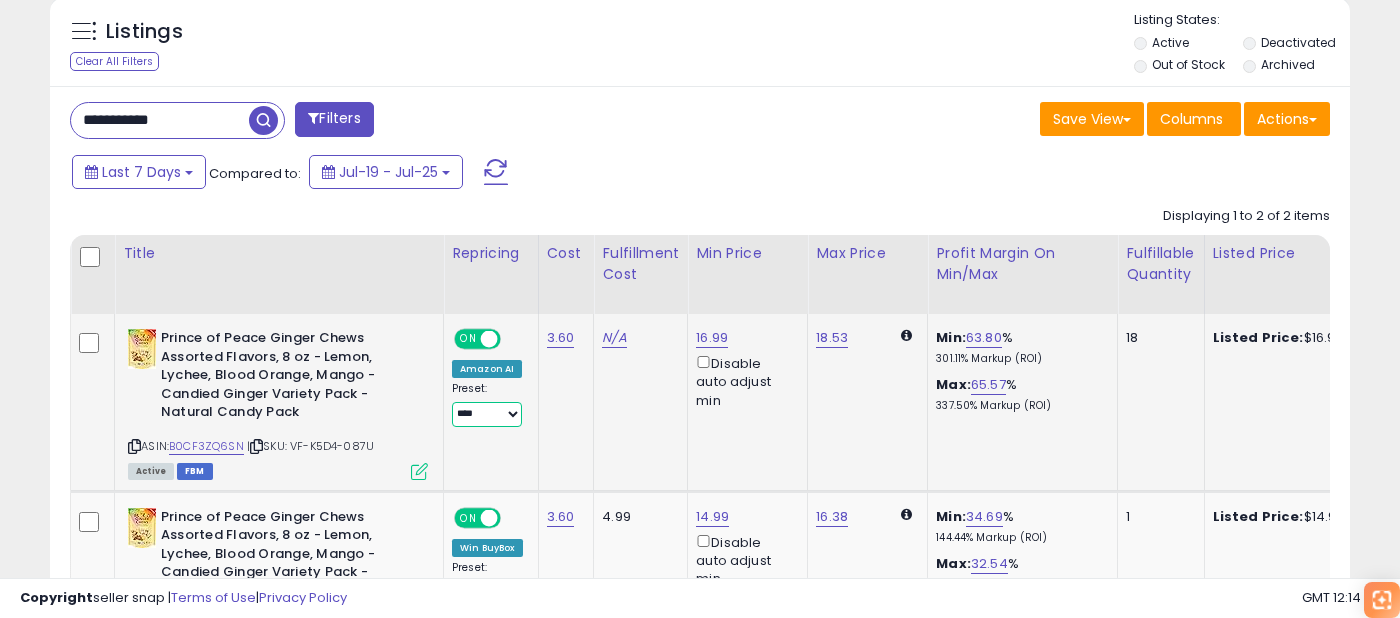 click on "**********" at bounding box center (487, 414) 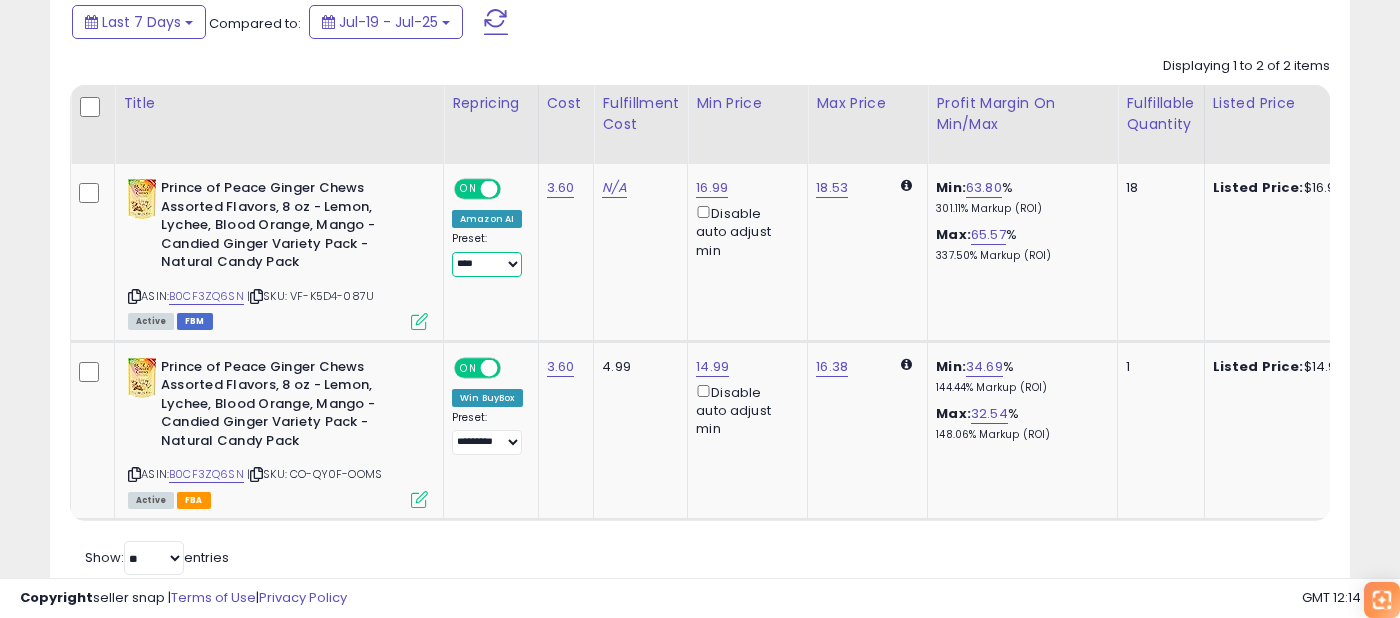 scroll, scrollTop: 943, scrollLeft: 0, axis: vertical 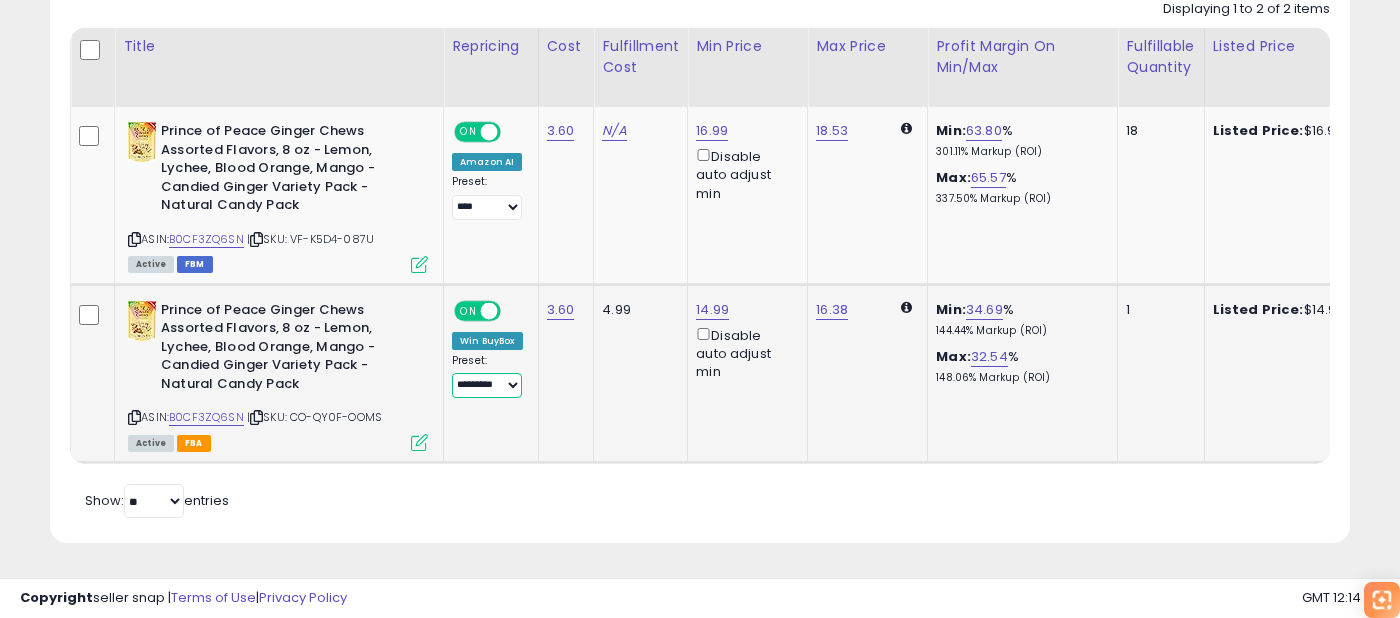 click on "**********" at bounding box center [487, 385] 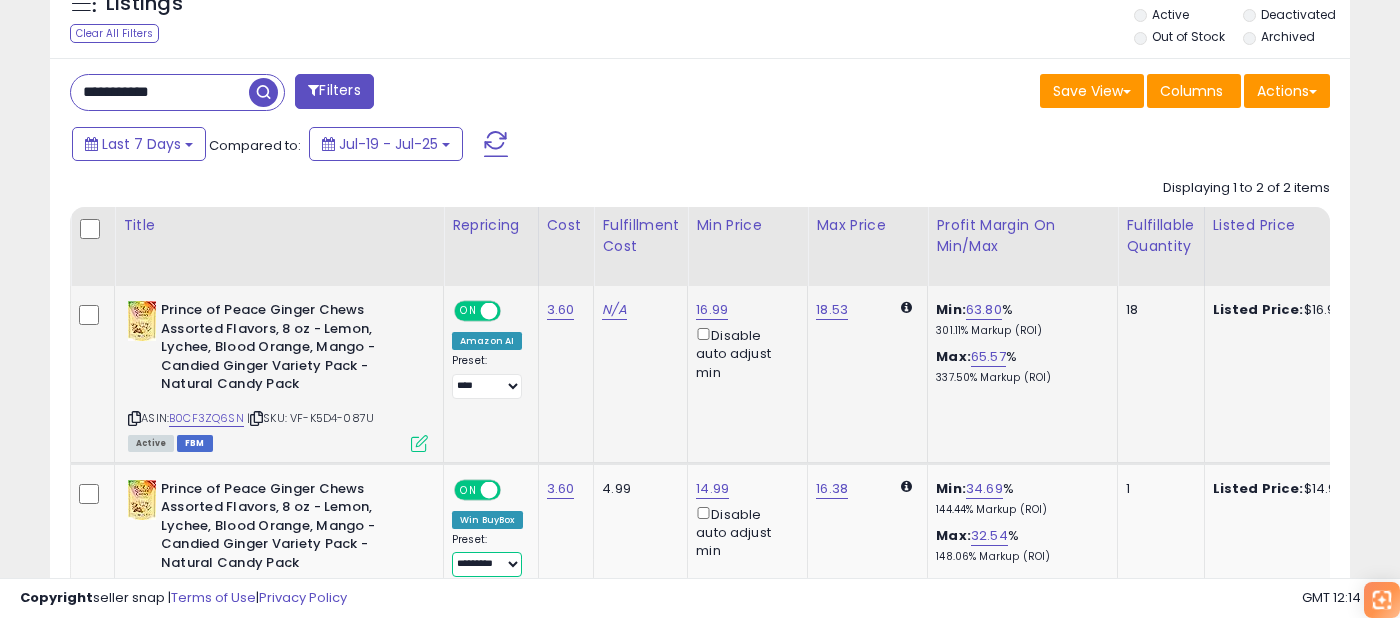 scroll, scrollTop: 746, scrollLeft: 0, axis: vertical 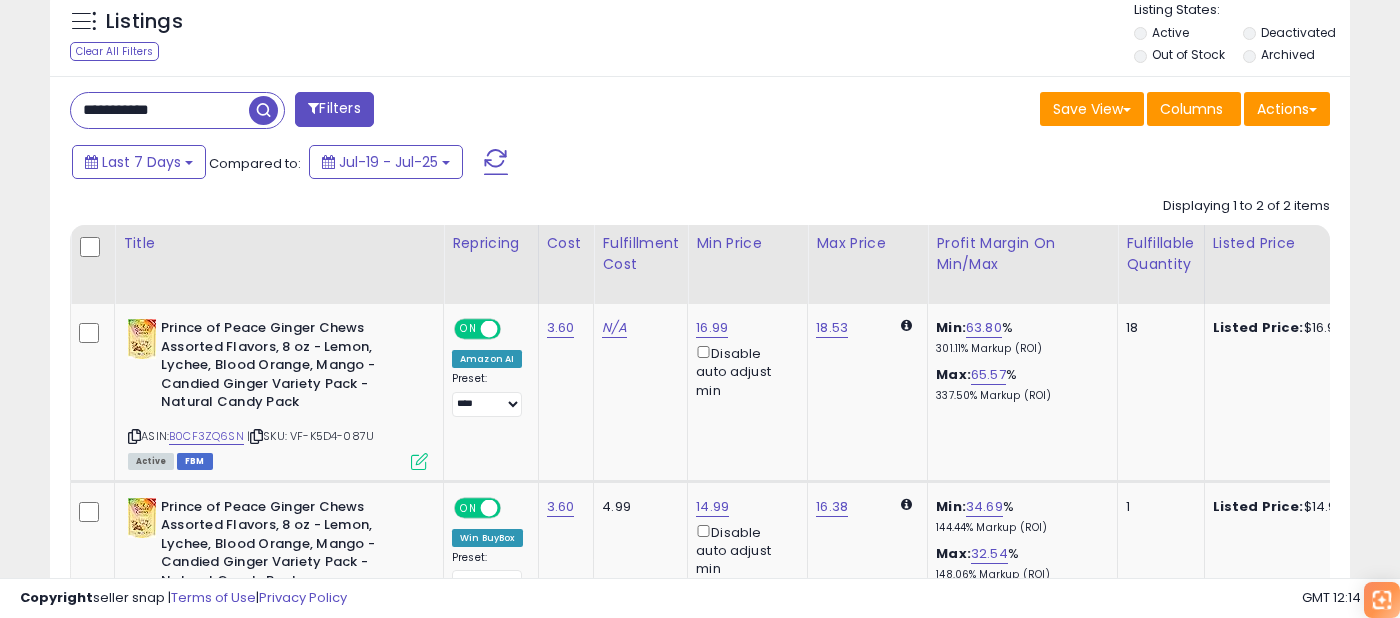 click on "**********" at bounding box center (160, 110) 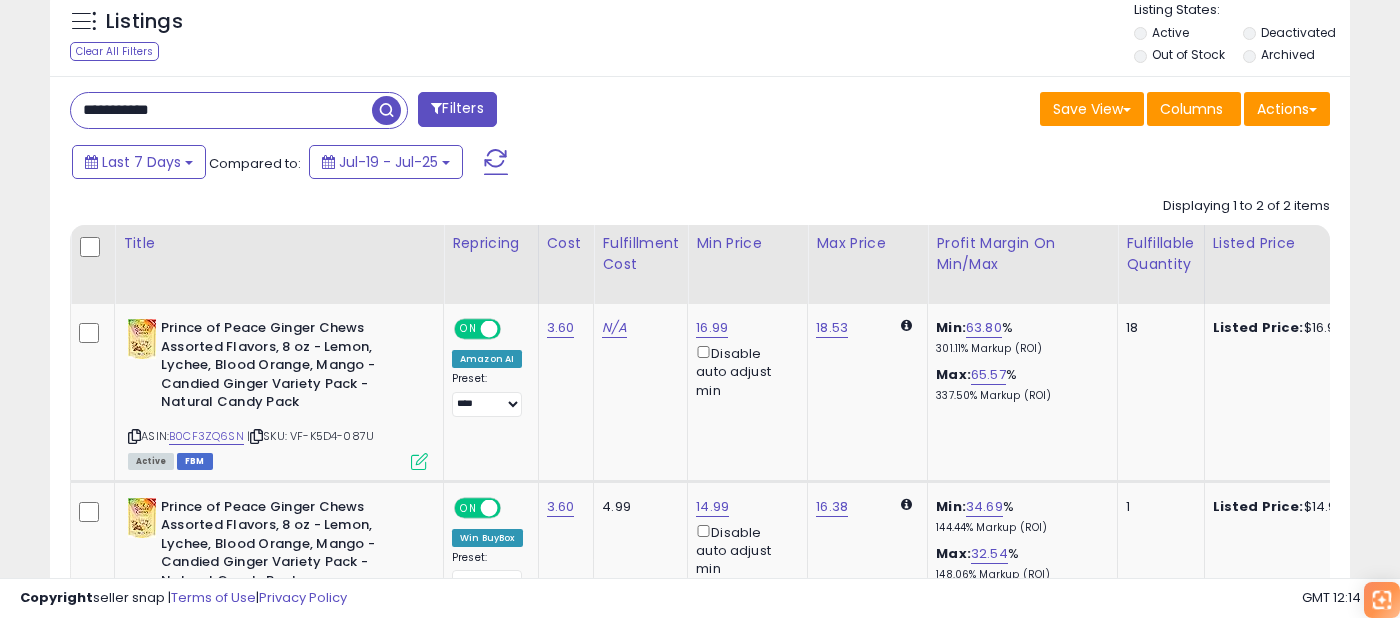 click on "**********" at bounding box center (221, 110) 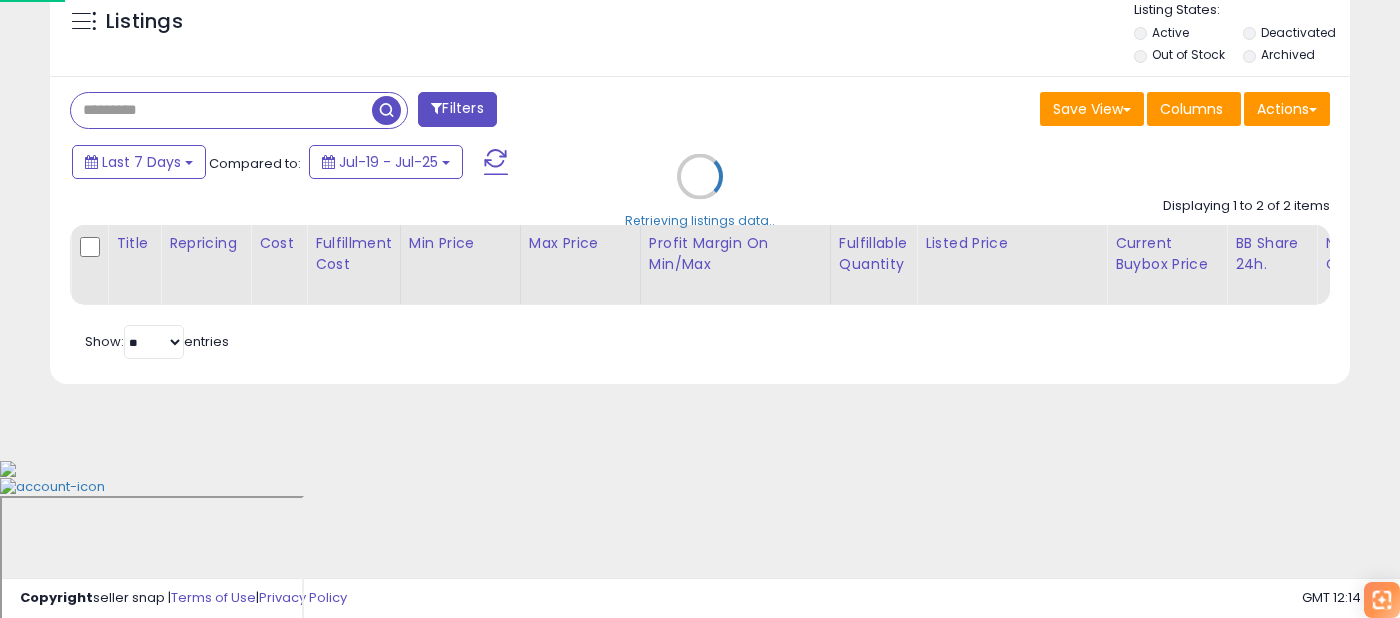 scroll, scrollTop: 587, scrollLeft: 0, axis: vertical 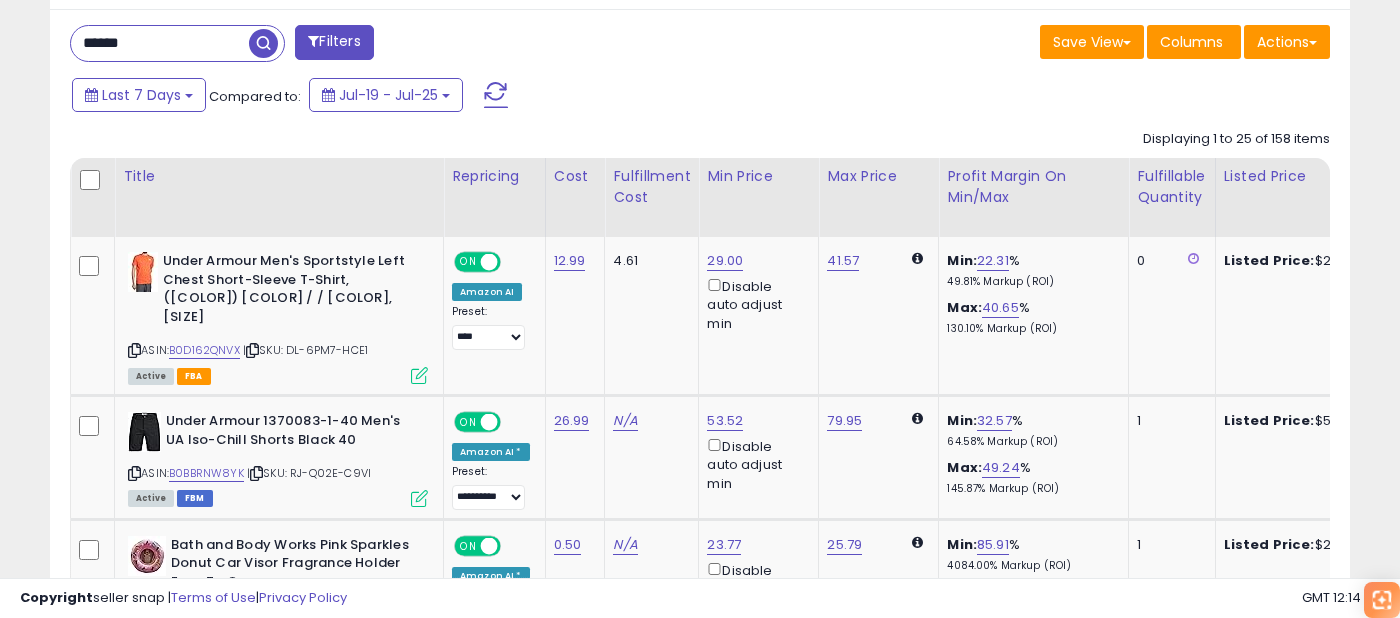 type on "******" 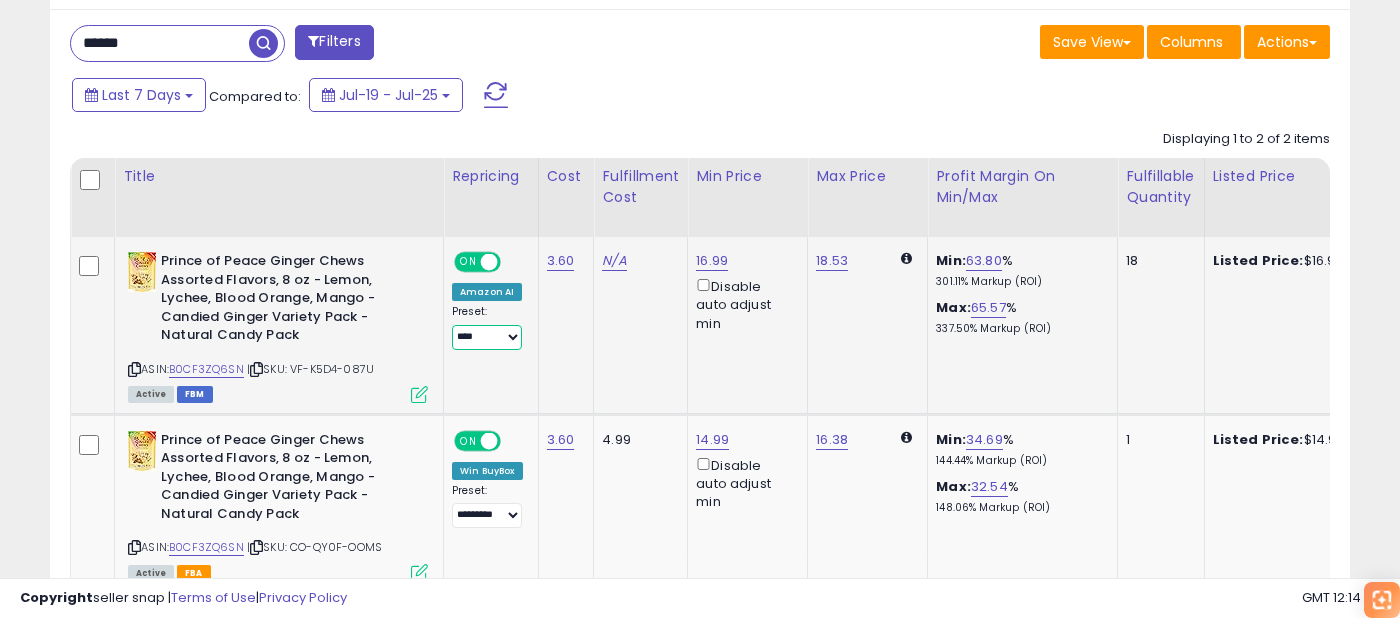 click on "**********" at bounding box center [487, 337] 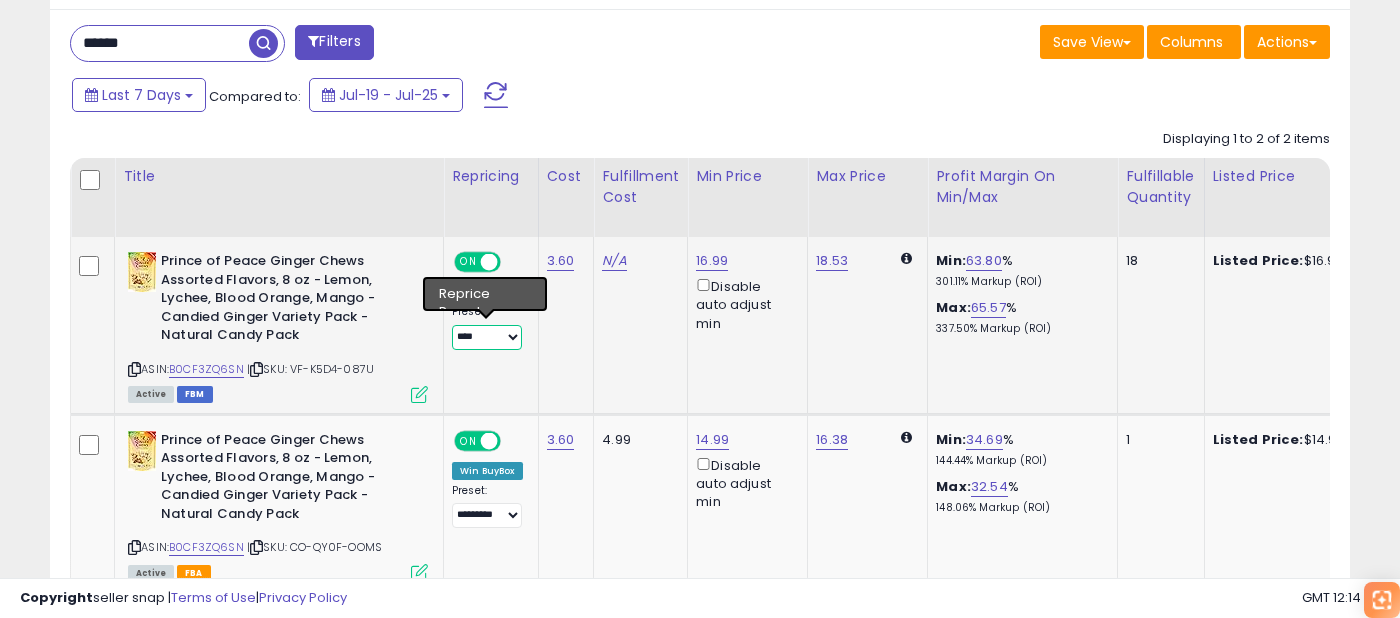 select on "*********" 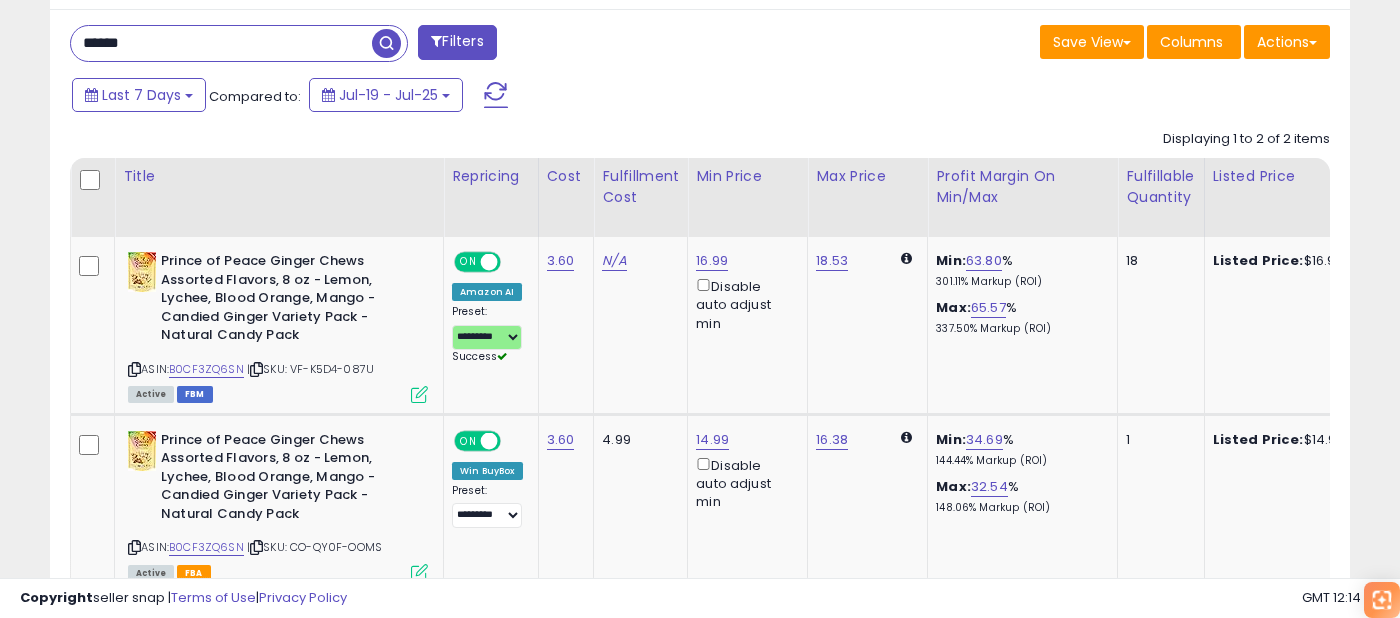 drag, startPoint x: 217, startPoint y: 55, endPoint x: 49, endPoint y: 45, distance: 168.29736 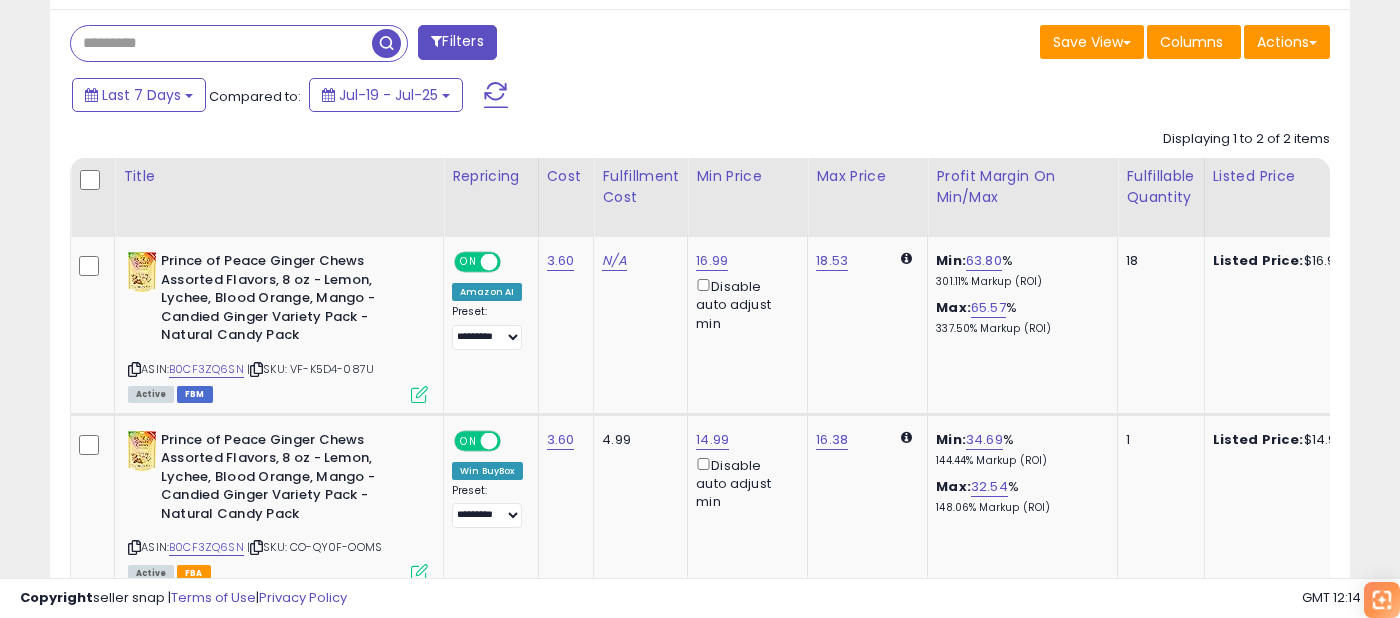type 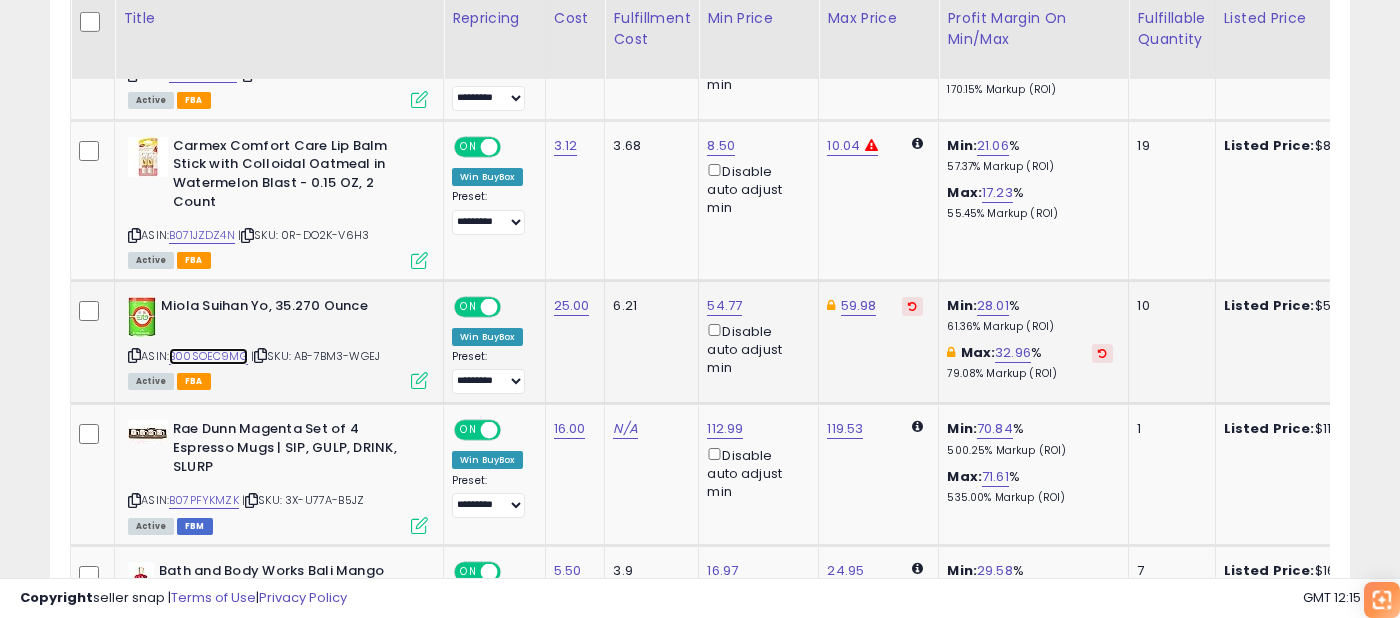 click on "B00SOEC9MG" at bounding box center [208, 356] 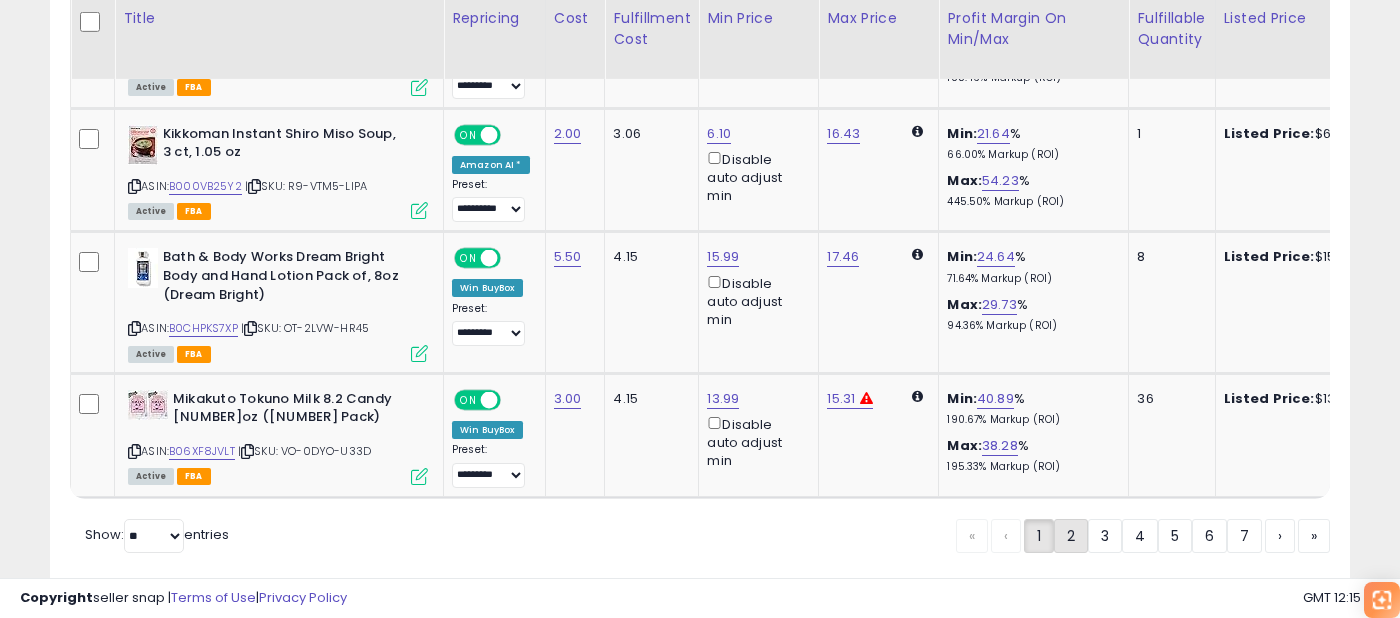 click on "2" 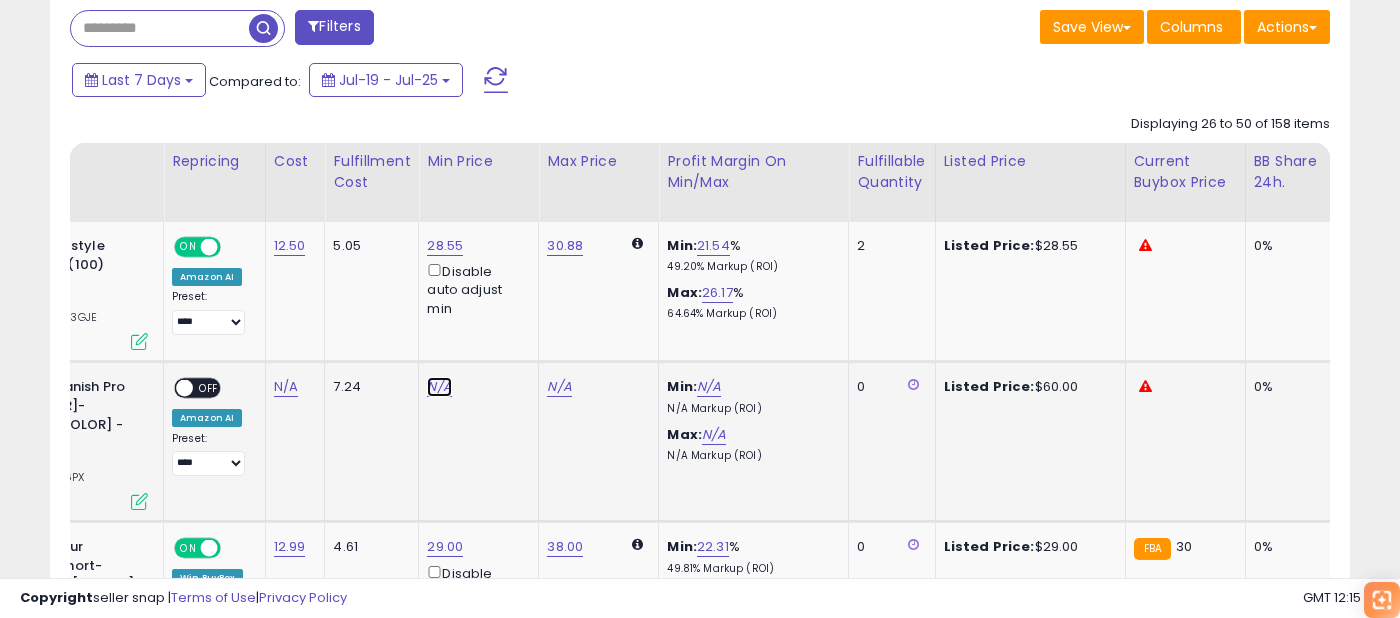 click on "N/A" at bounding box center [439, 387] 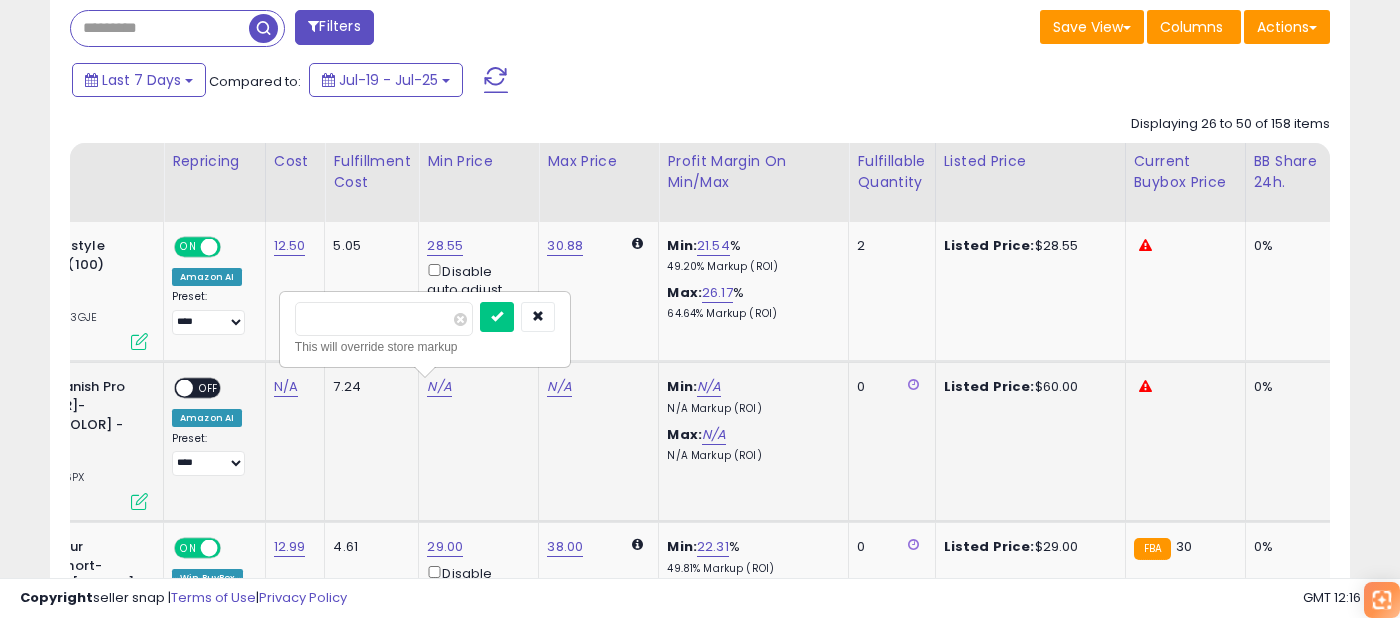 type on "**" 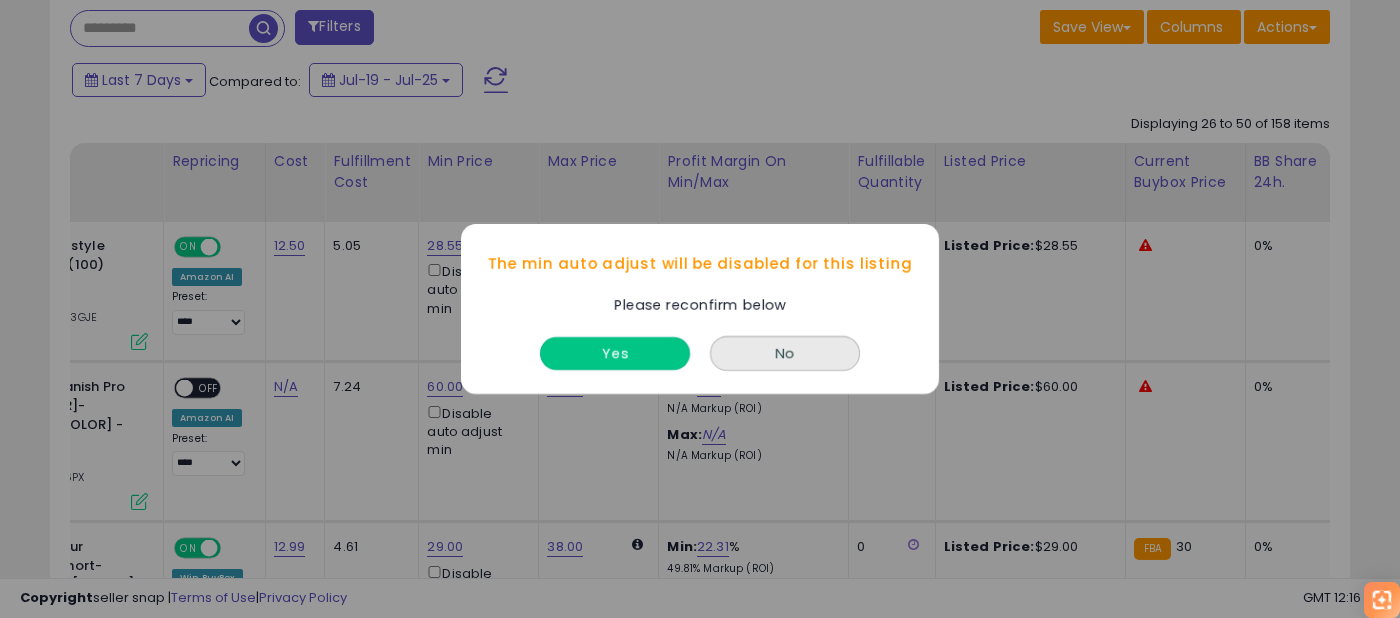 click on "Yes" at bounding box center (615, 353) 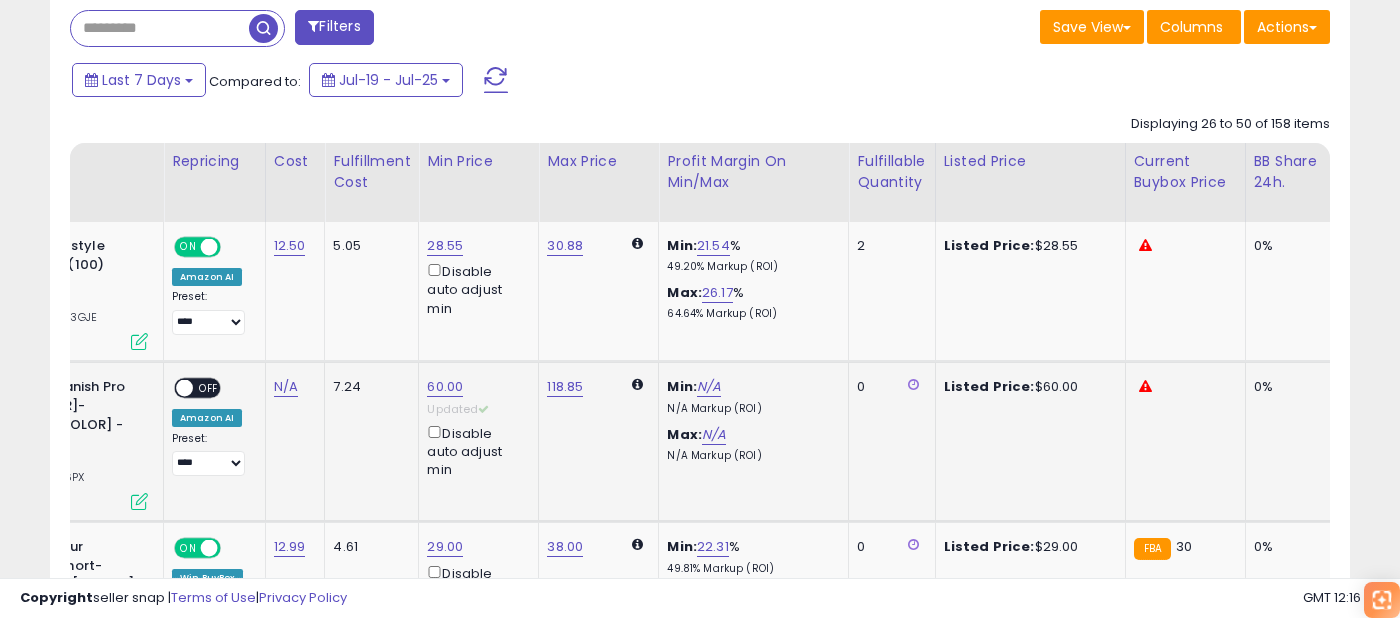 click on "OFF" at bounding box center [209, 388] 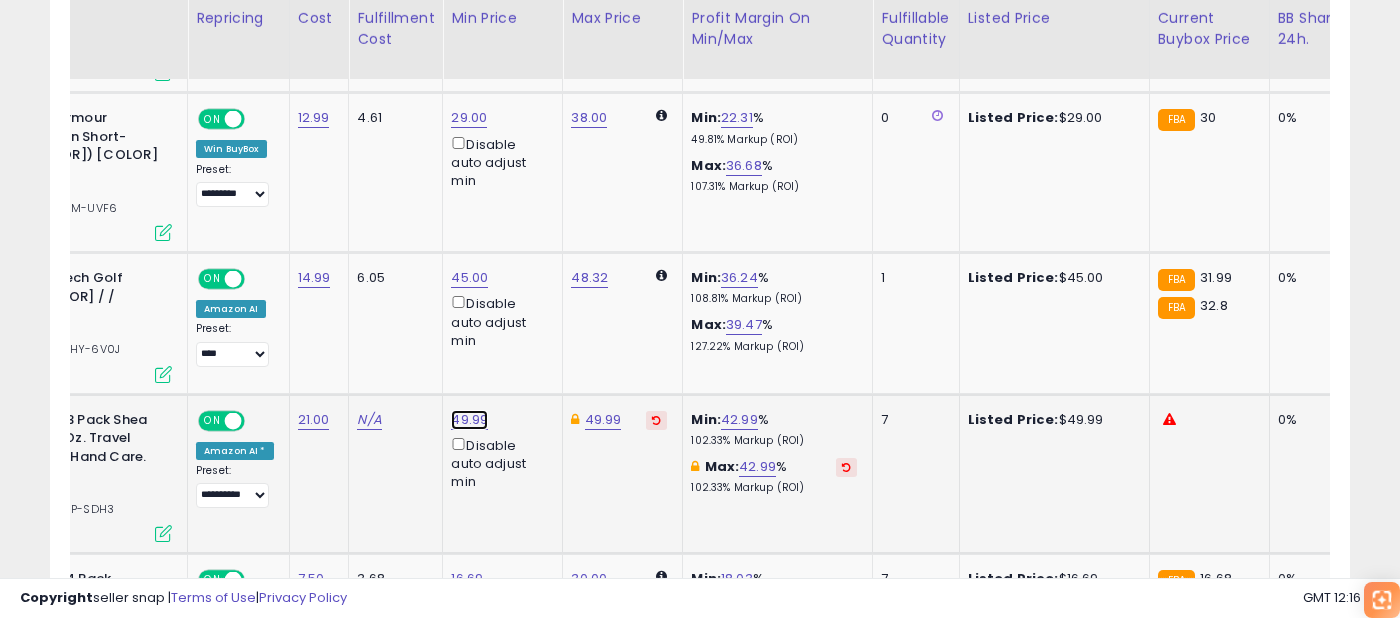 click on "49.99" at bounding box center [469, -183] 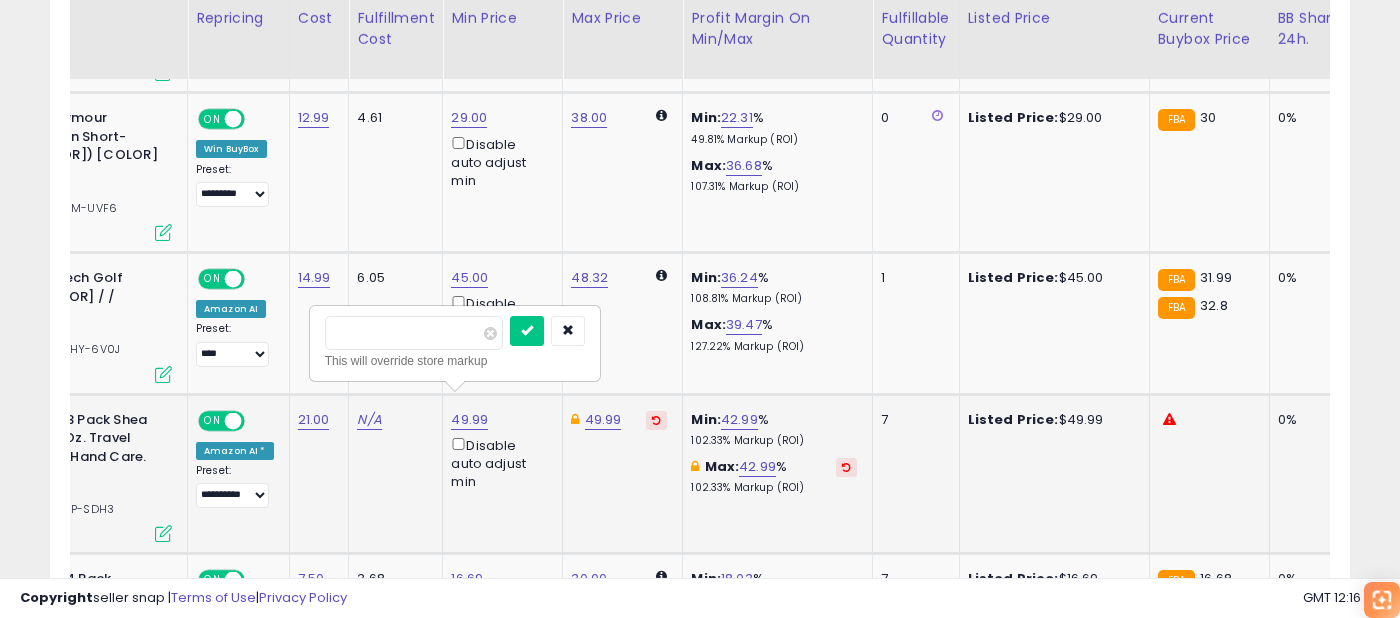 drag, startPoint x: 346, startPoint y: 338, endPoint x: 452, endPoint y: 338, distance: 106 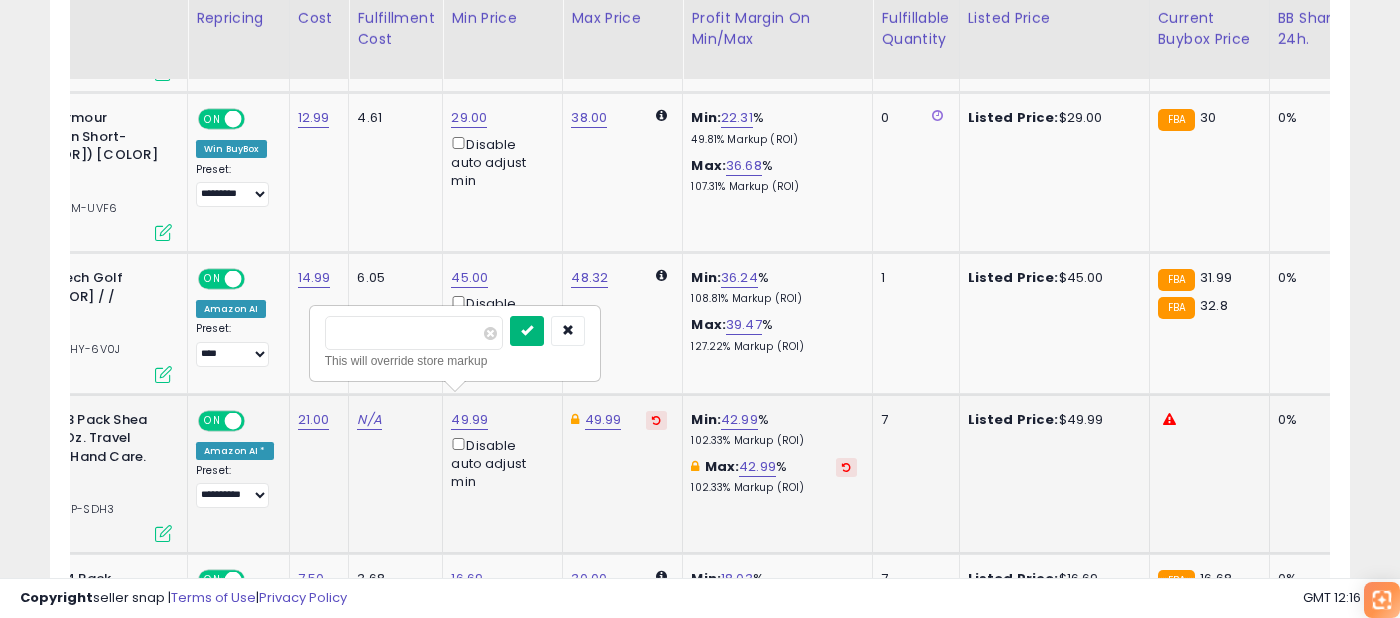 type on "**" 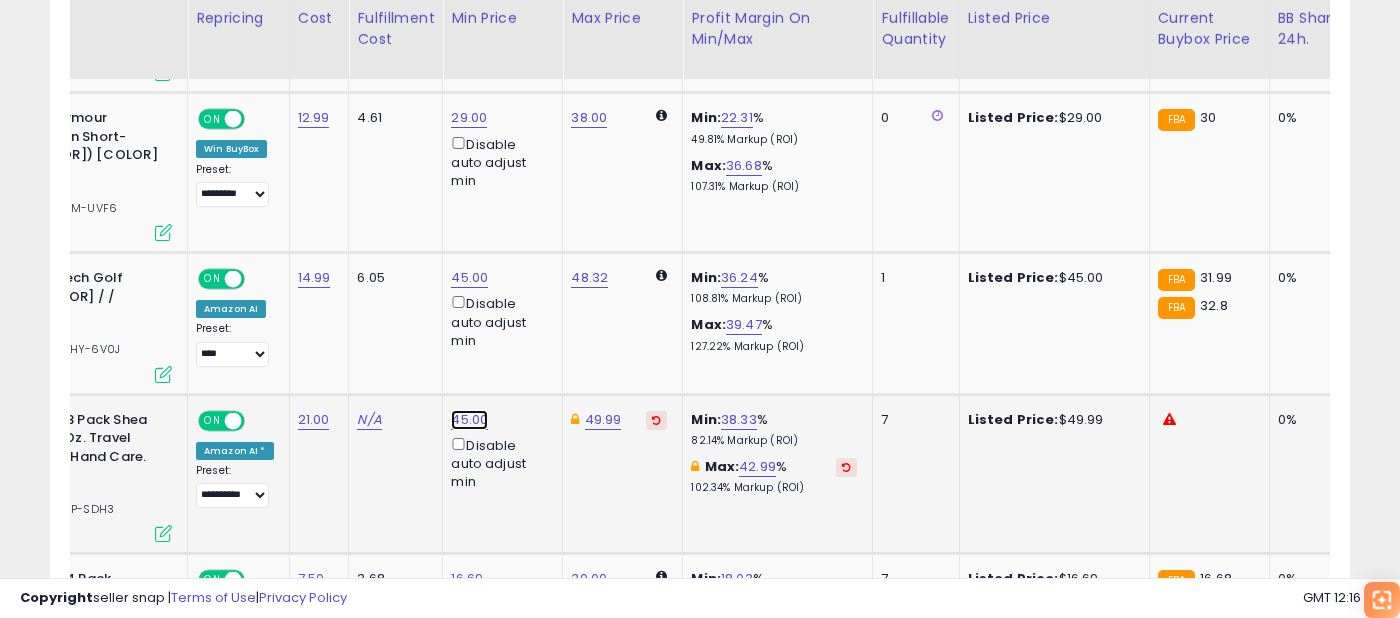 click on "45.00" at bounding box center [469, -183] 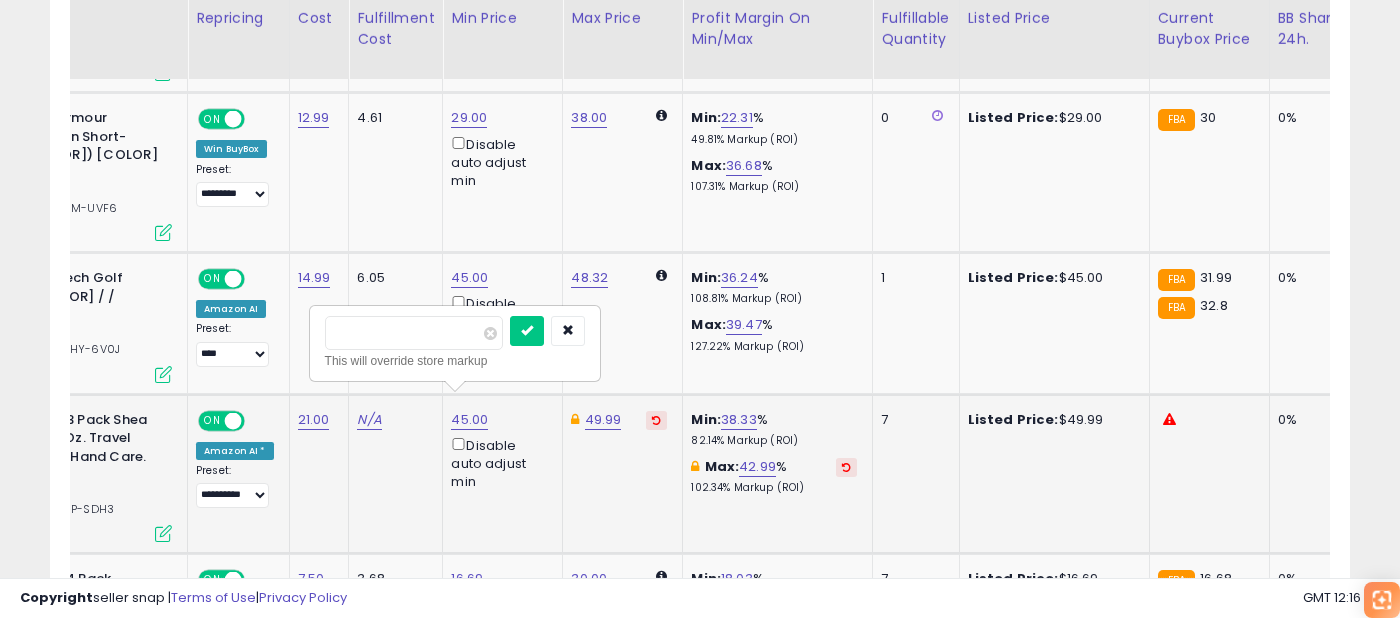 drag, startPoint x: 348, startPoint y: 330, endPoint x: 419, endPoint y: 341, distance: 71.84706 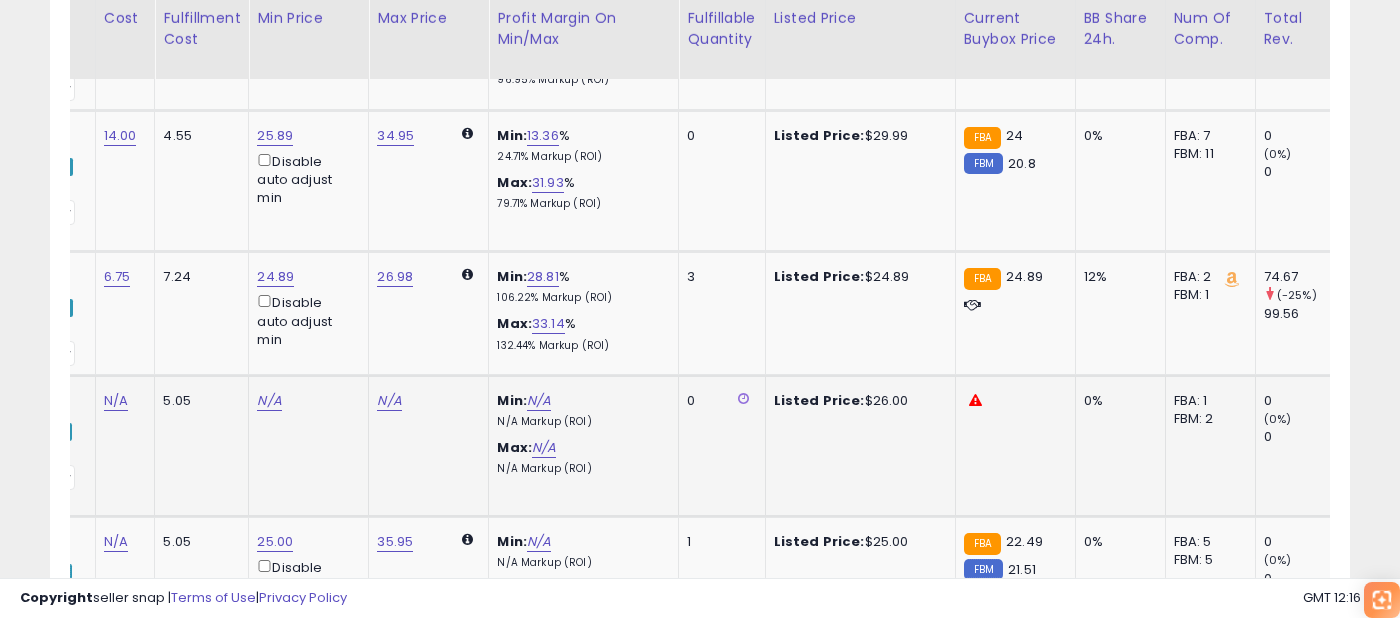 click on "N/A" 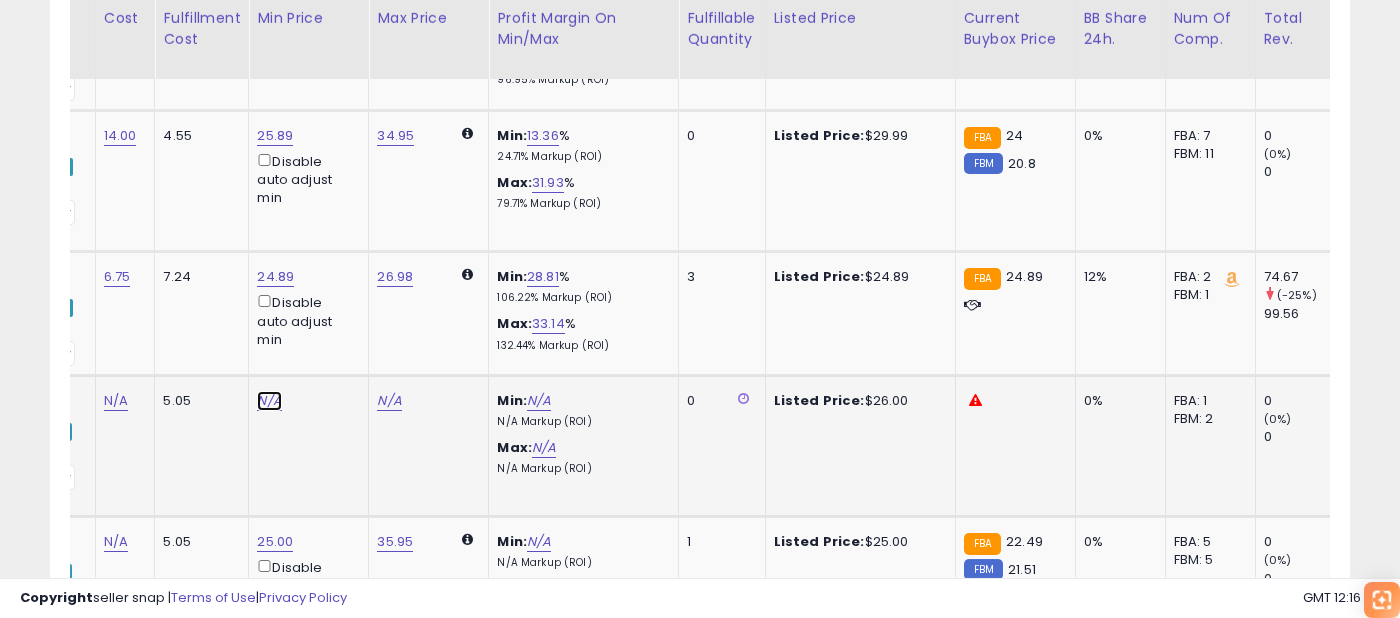 click on "N/A" at bounding box center [269, 401] 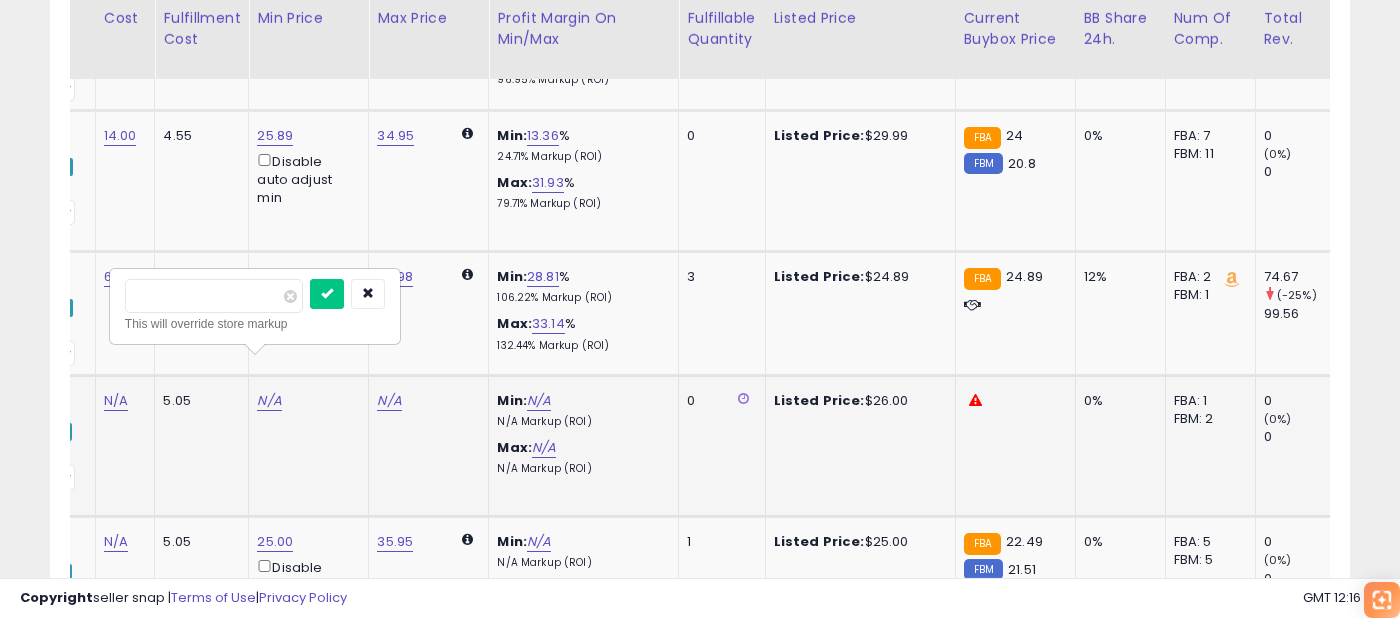 scroll, scrollTop: 0, scrollLeft: 318, axis: horizontal 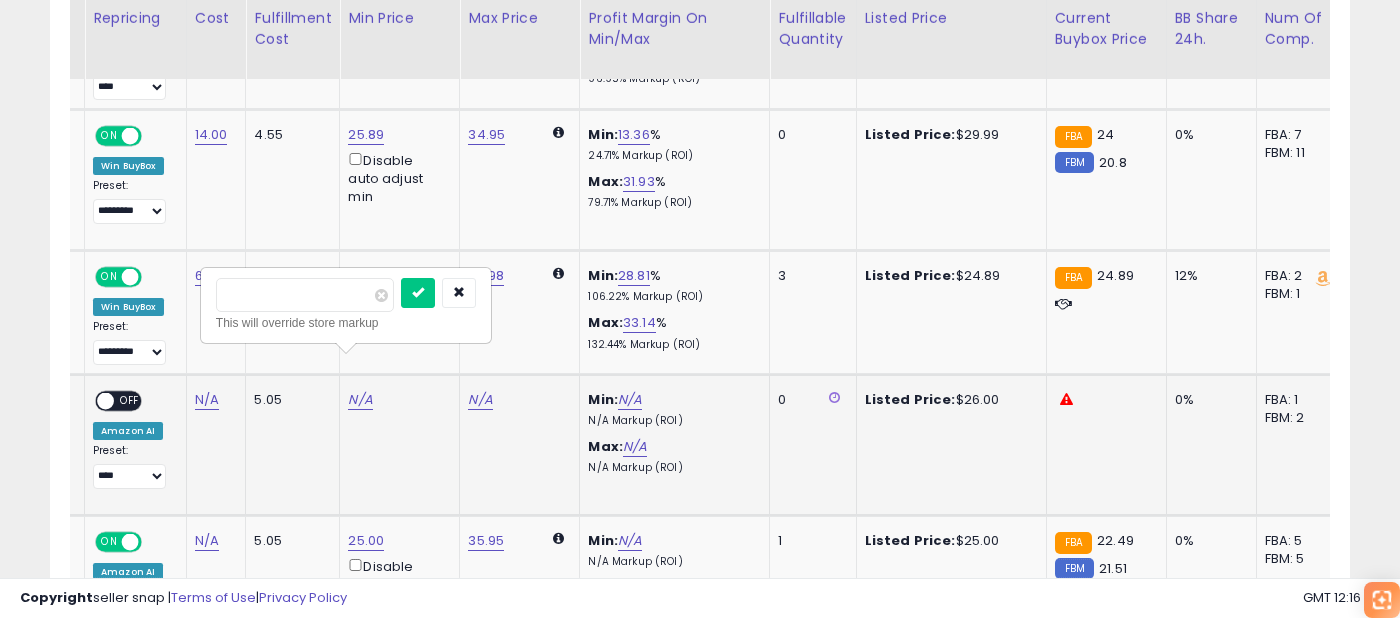 type on "**" 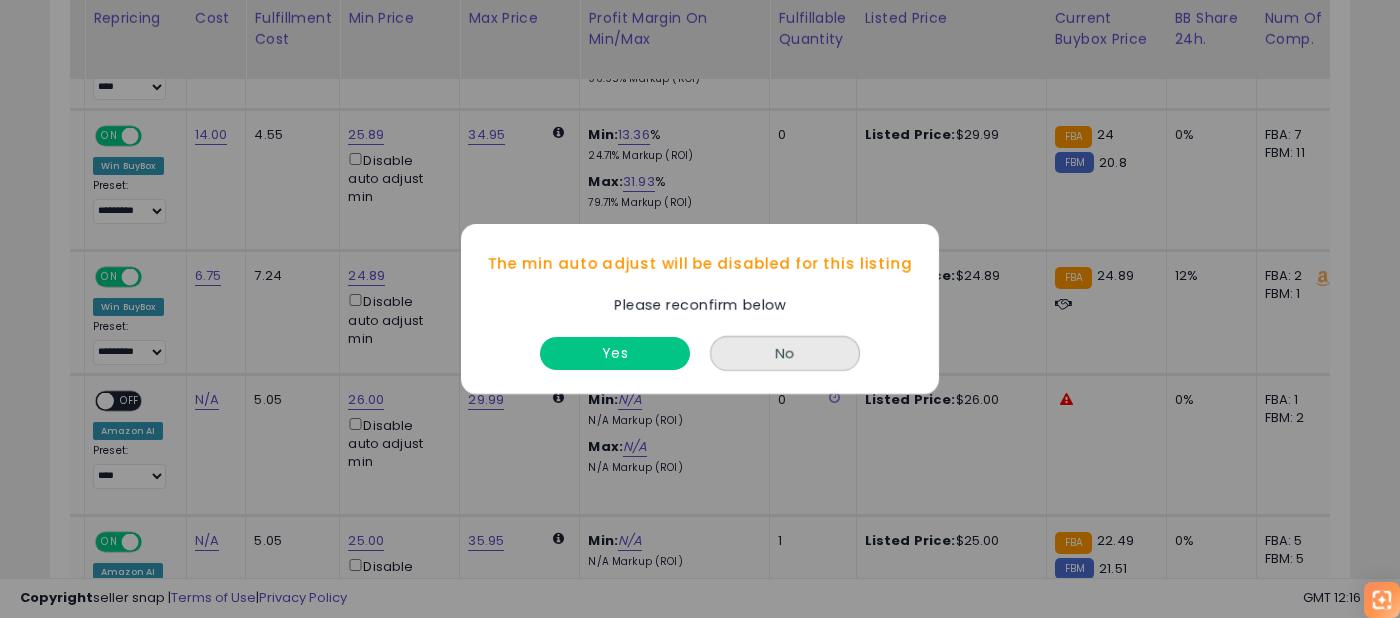 click on "Yes" at bounding box center (615, 348) 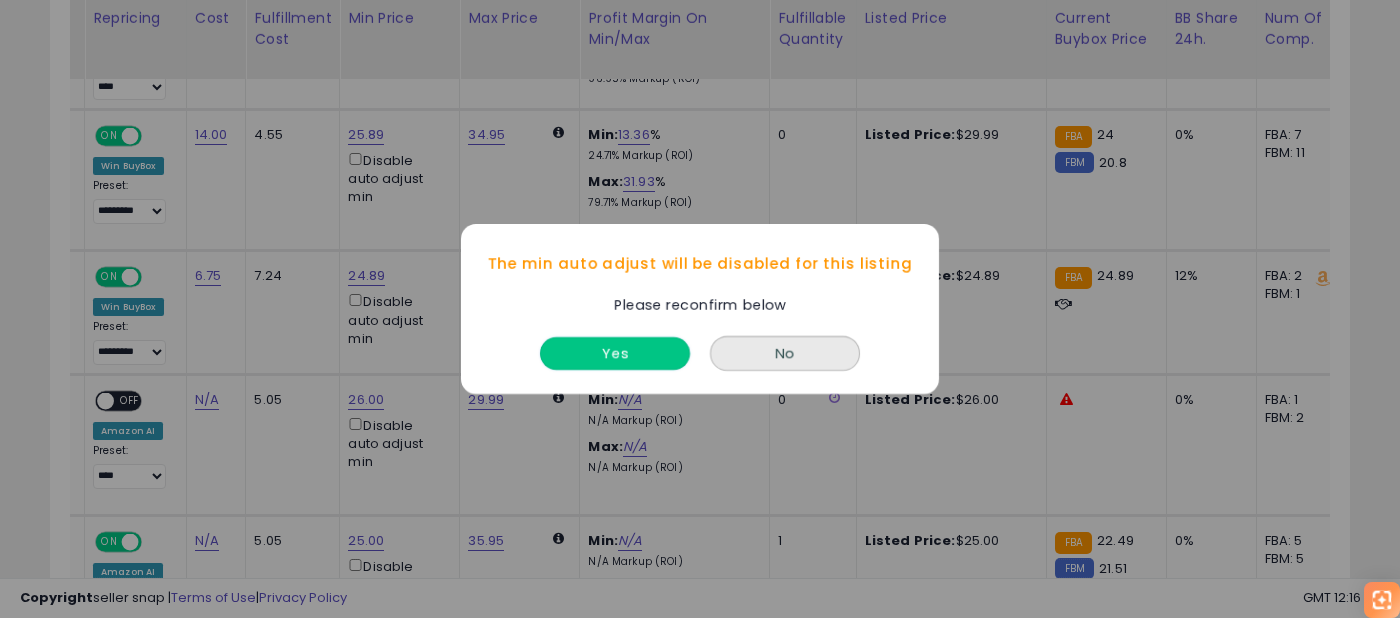 click on "Yes" at bounding box center [615, 353] 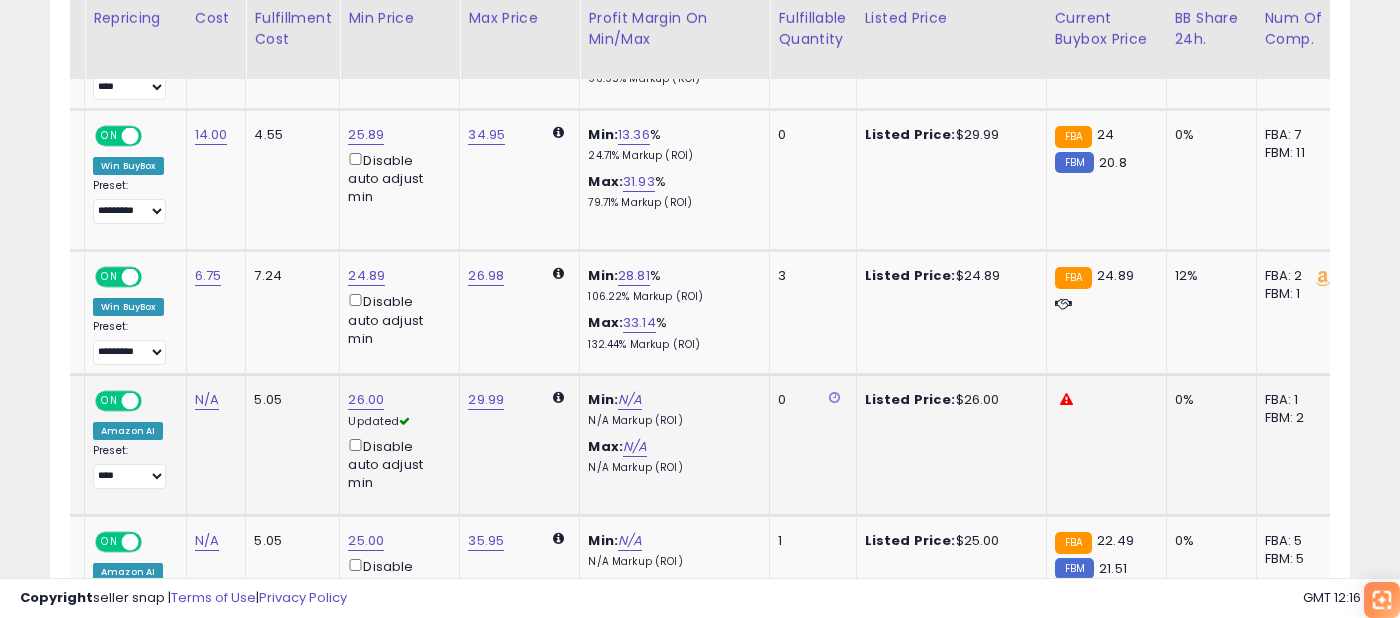 click at bounding box center (130, 401) 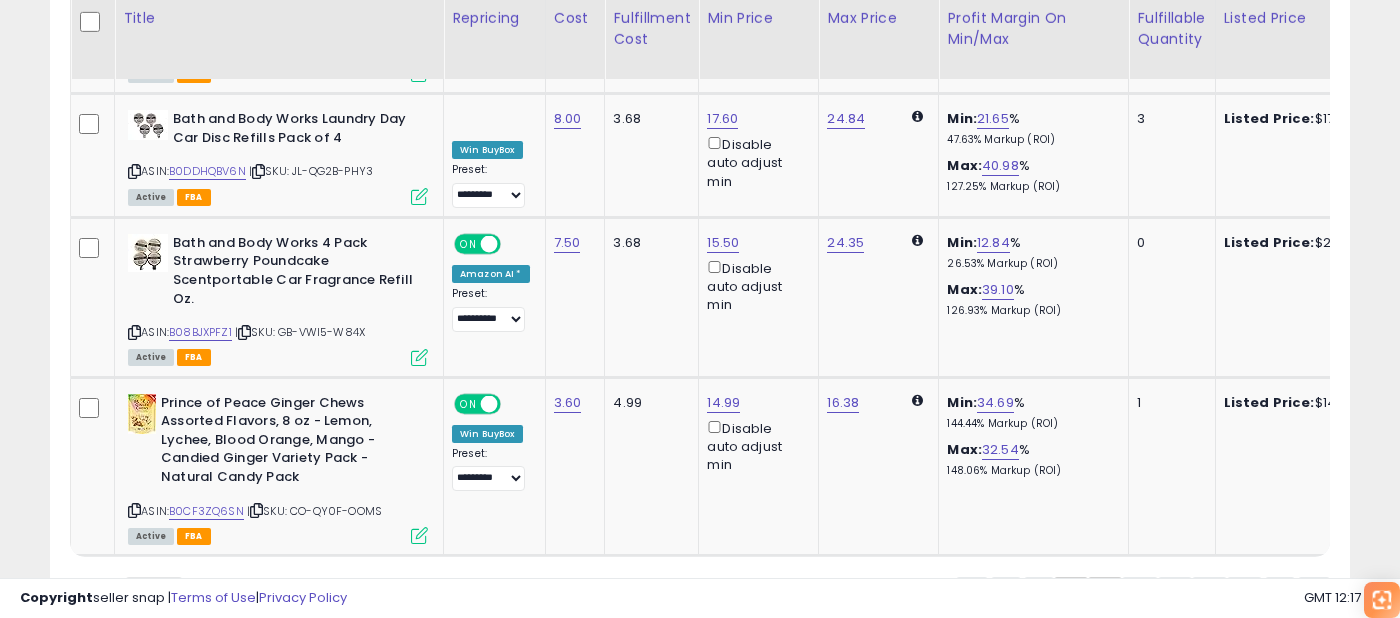 click on "3" 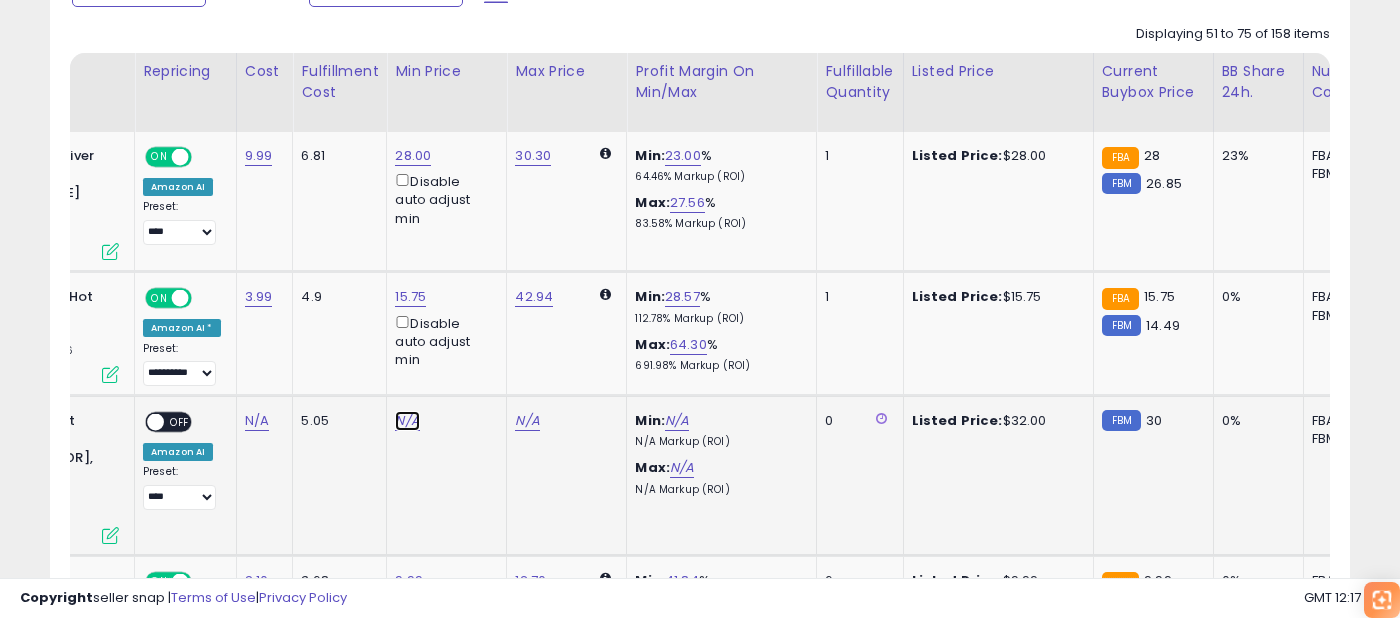 click on "N/A" at bounding box center [407, 421] 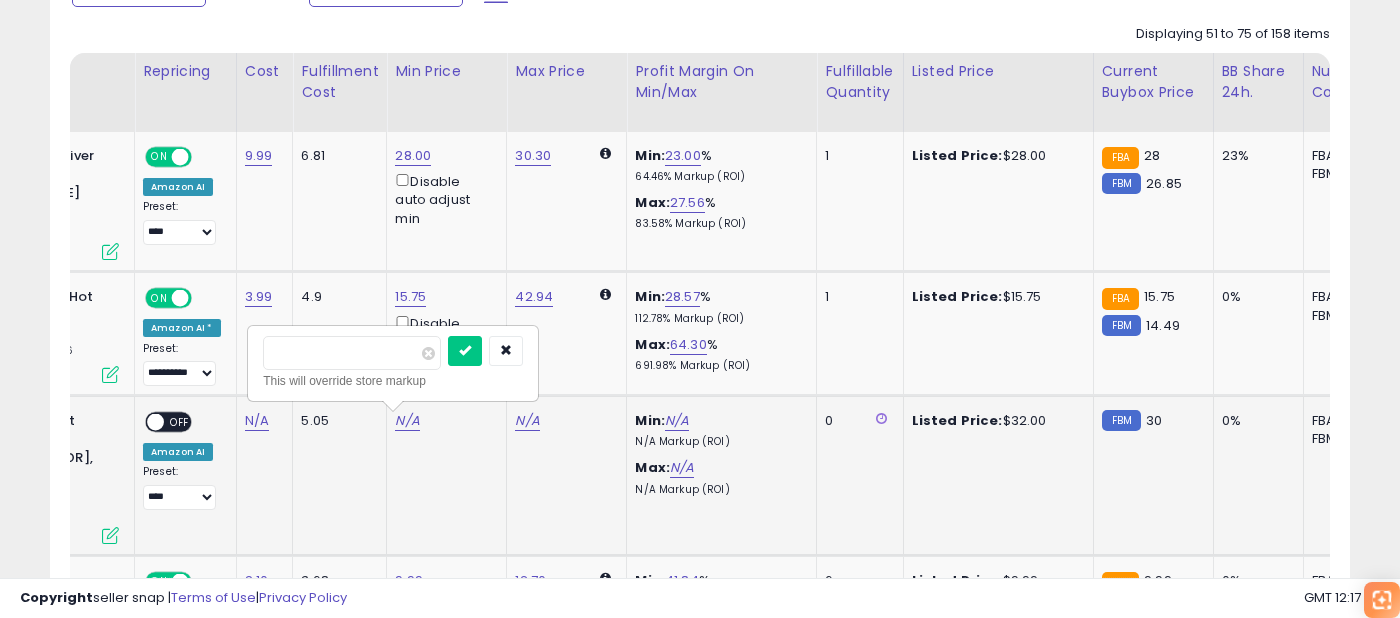 type on "**" 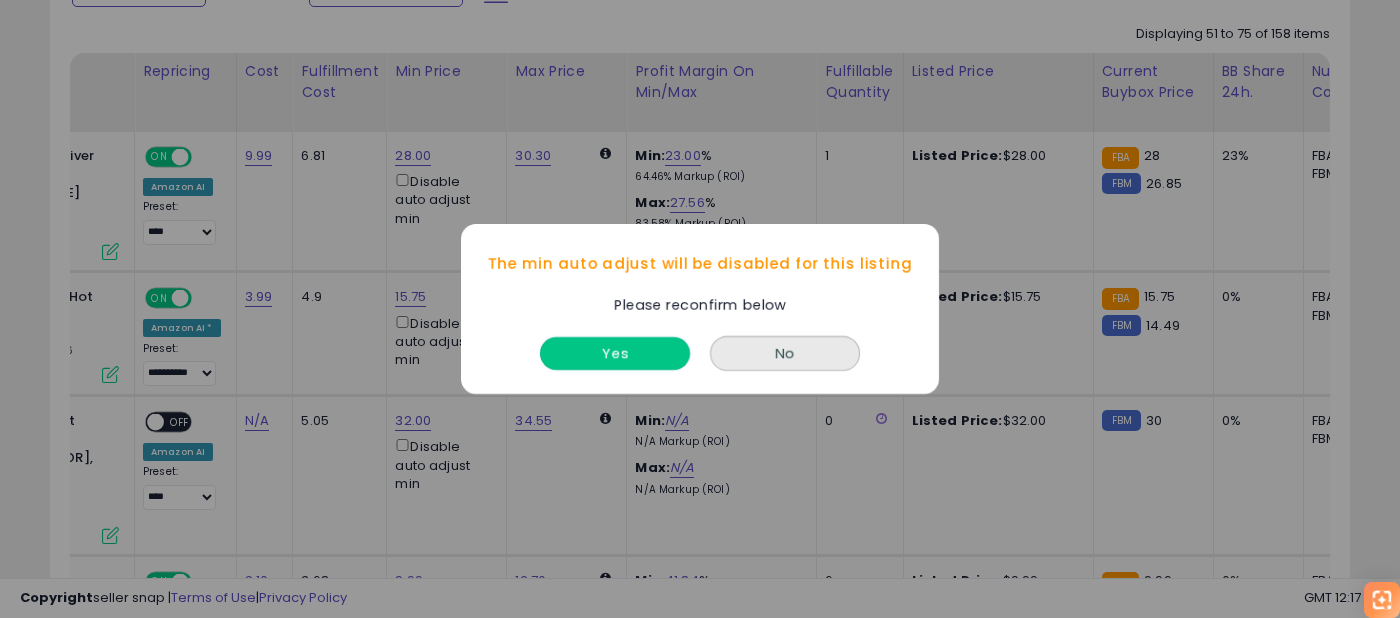 click on "Yes" at bounding box center (615, 353) 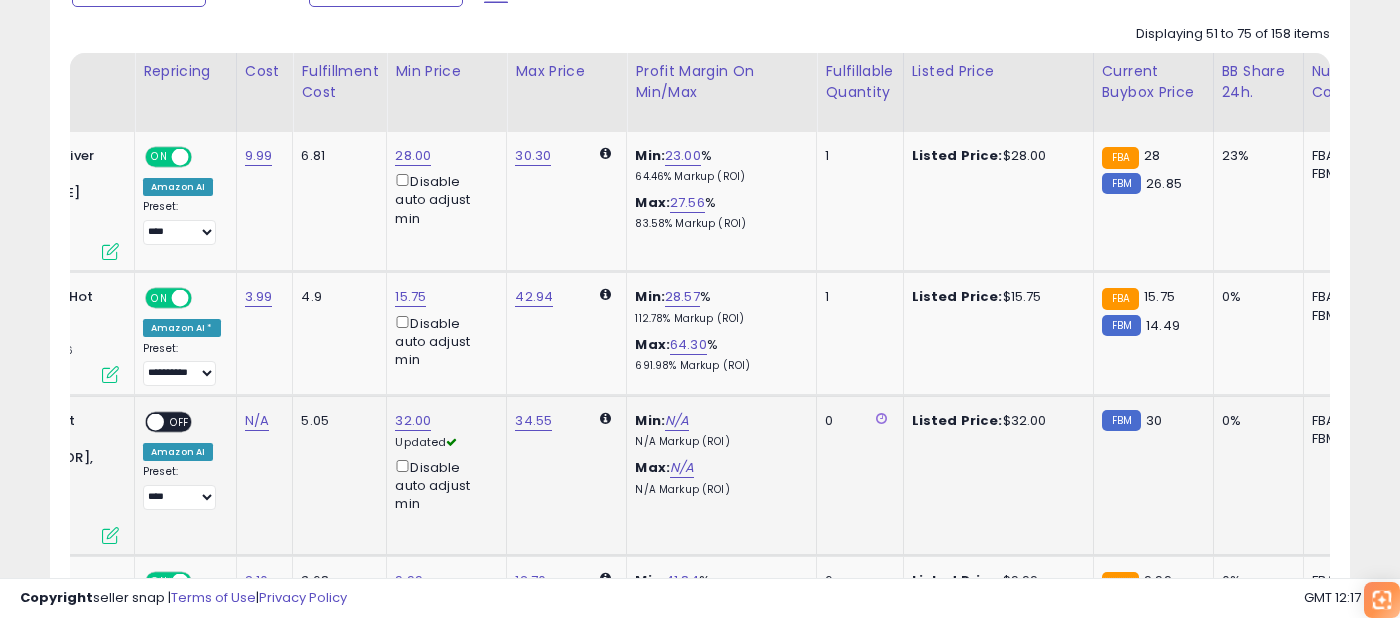 click at bounding box center [155, 422] 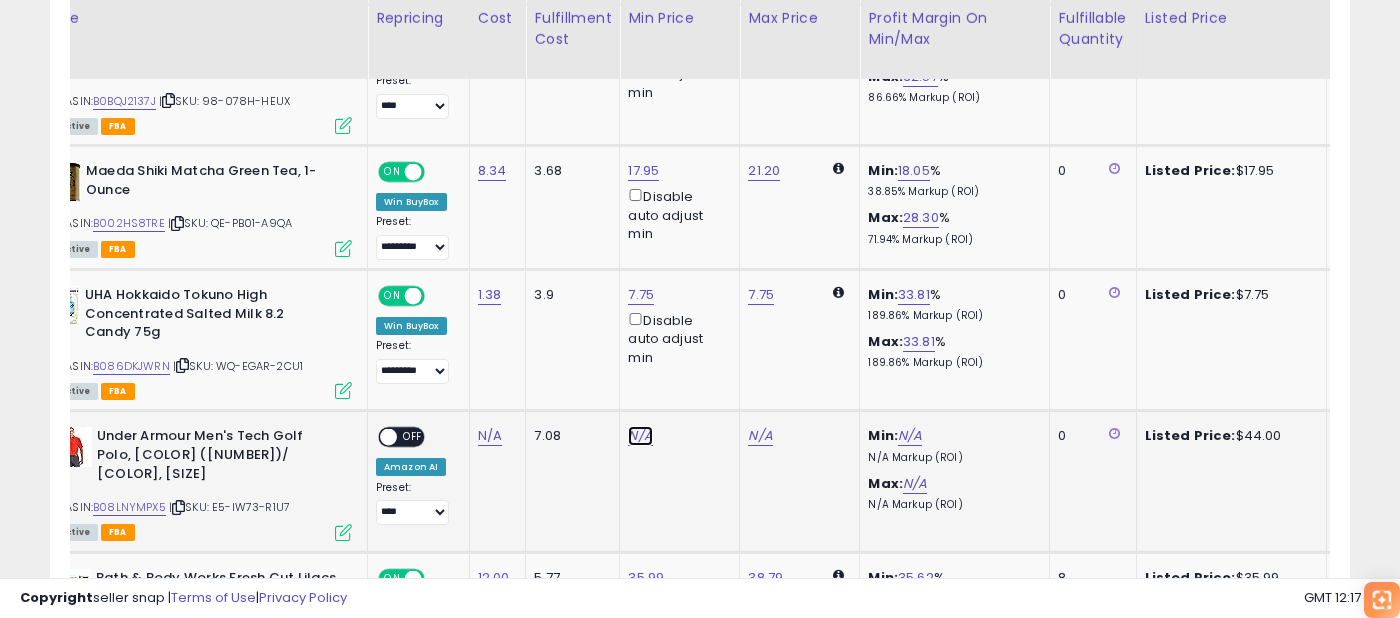 click on "N/A" at bounding box center [640, 436] 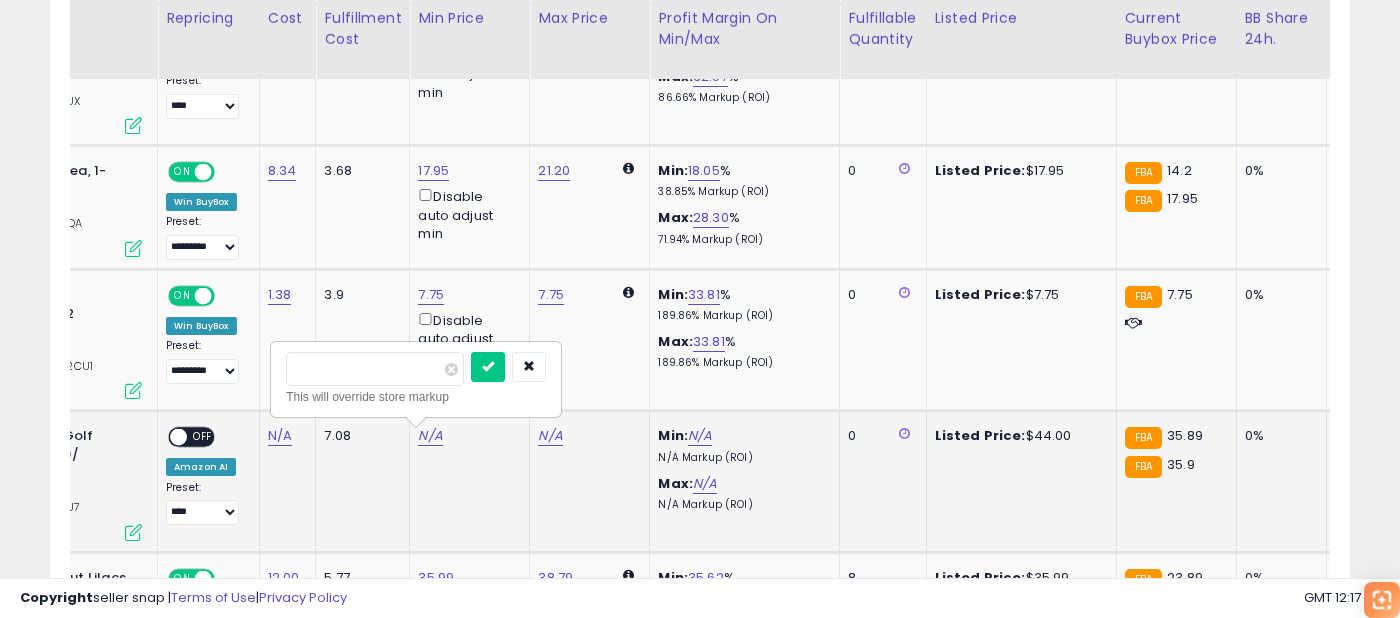 type on "**" 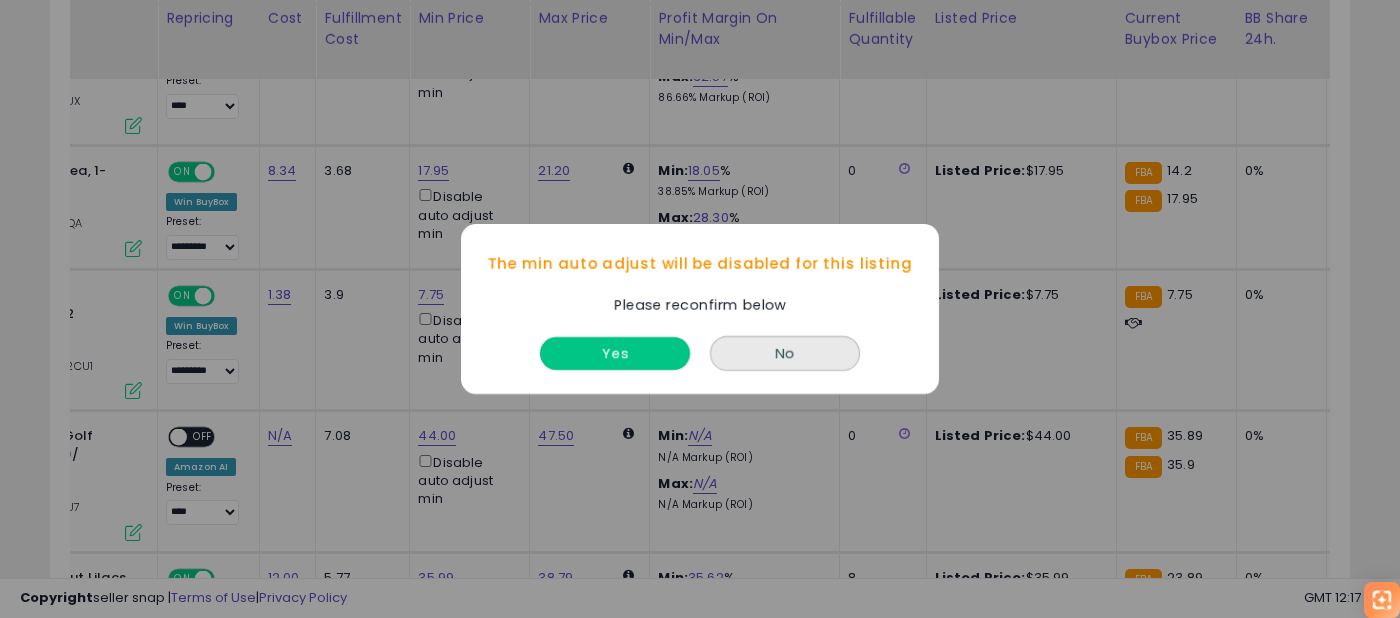 click on "Yes" at bounding box center [615, 353] 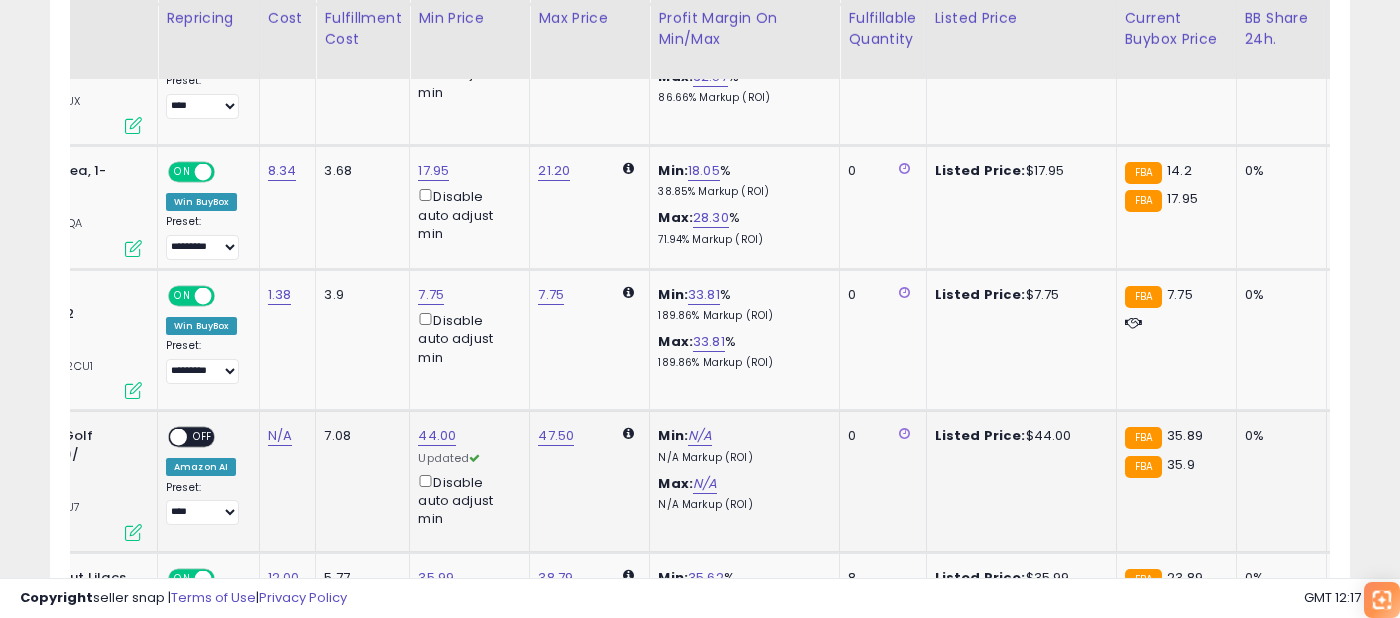 click on "OFF" at bounding box center (203, 437) 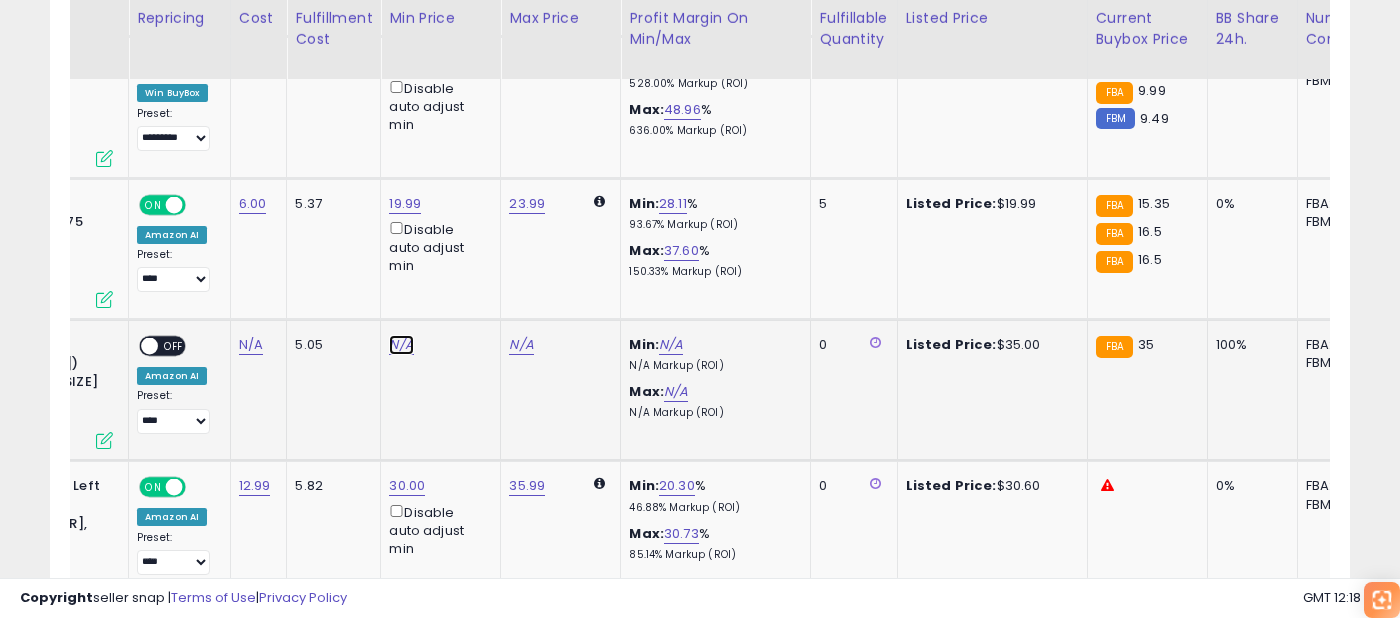 click on "N/A" at bounding box center [401, 345] 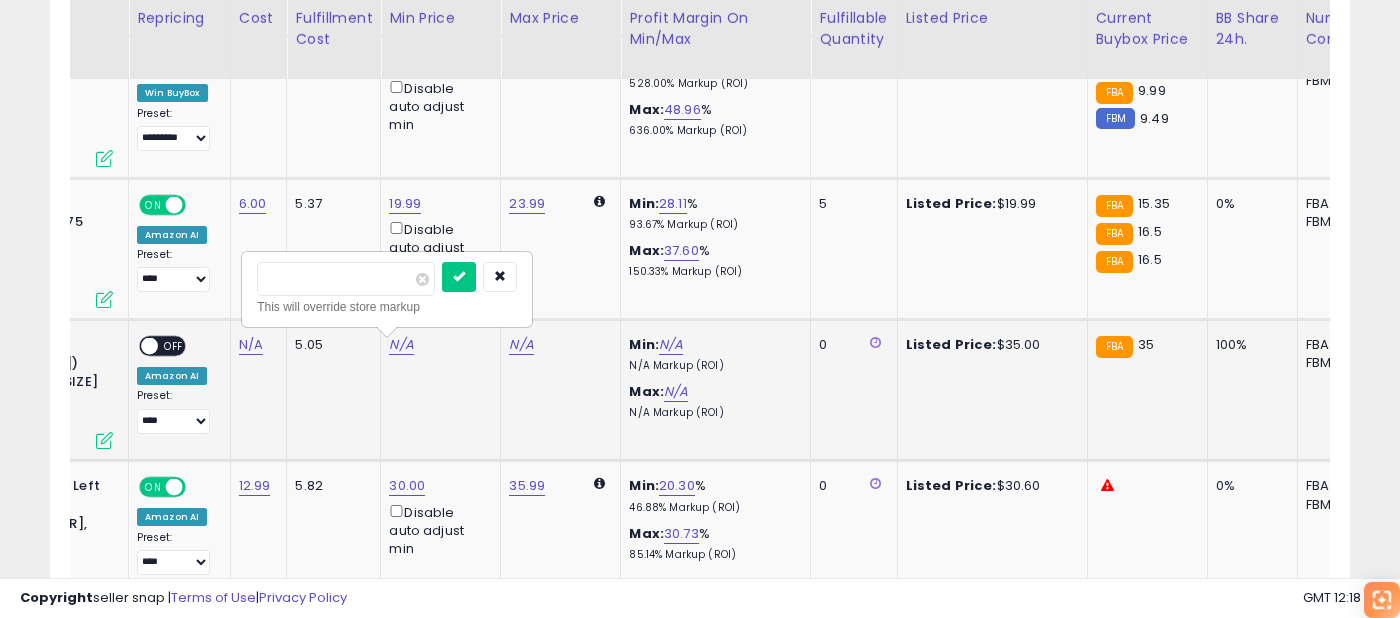 type on "**" 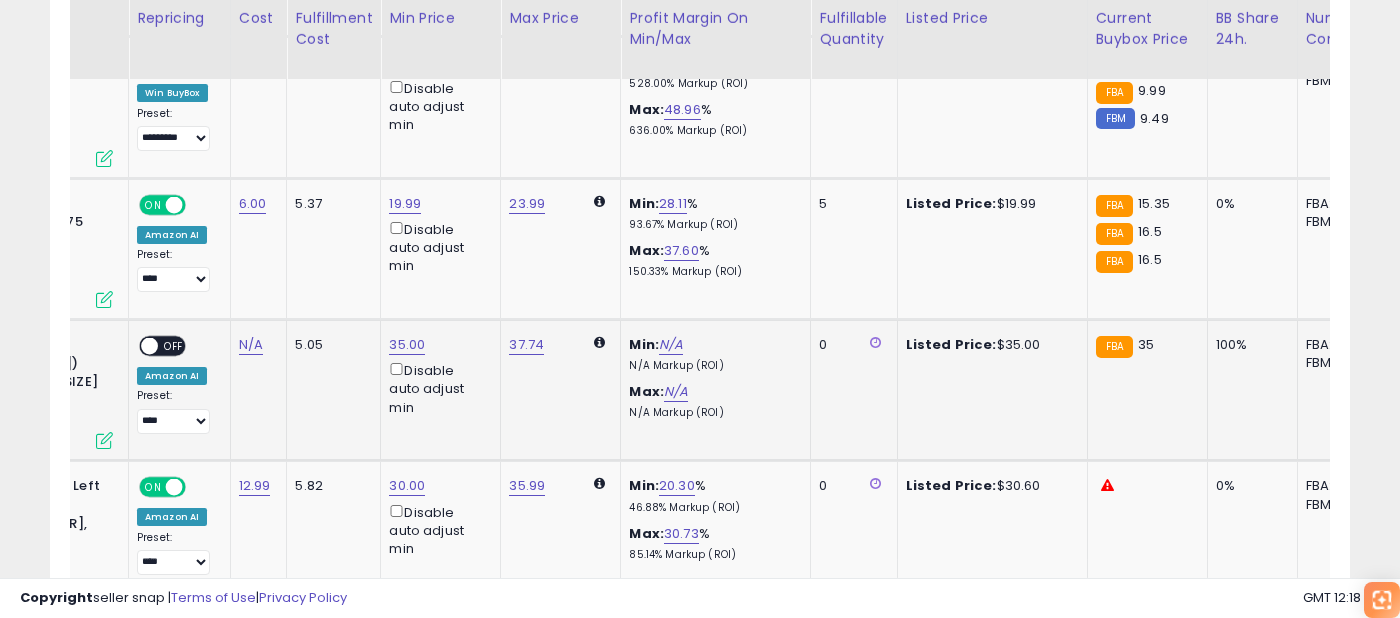 click on "OFF" at bounding box center (174, 346) 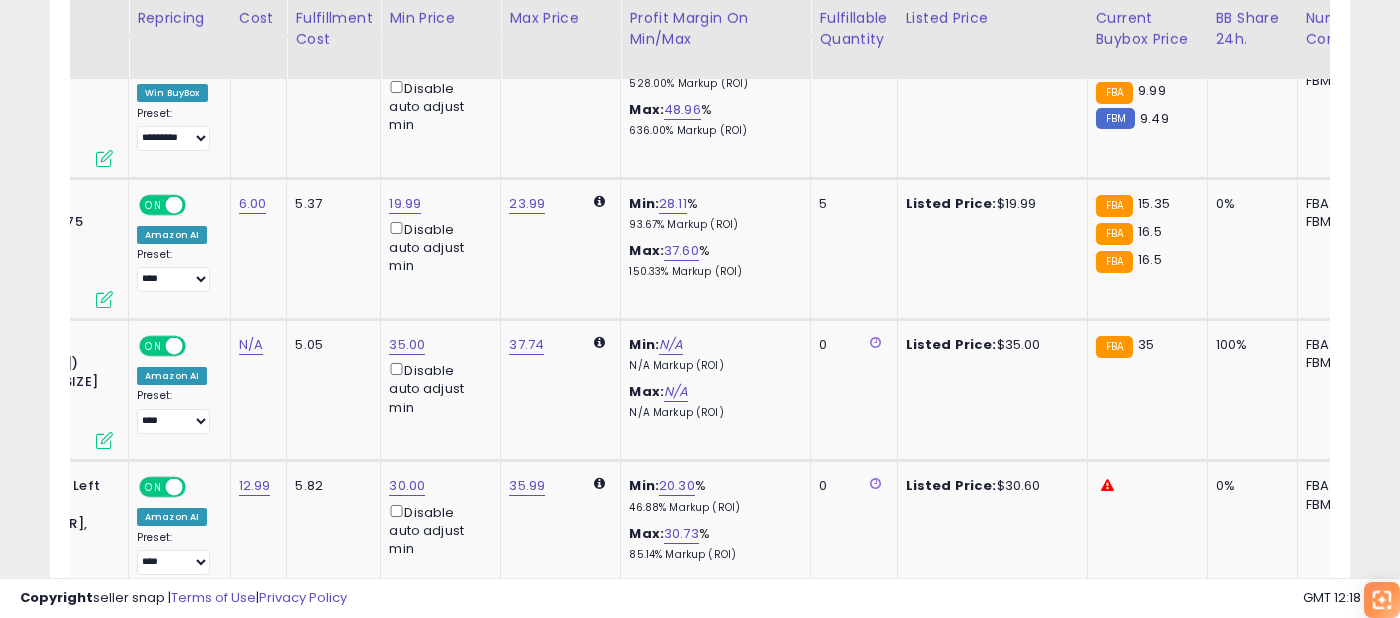 click on "Disable auto adjust min" at bounding box center (437, 388) 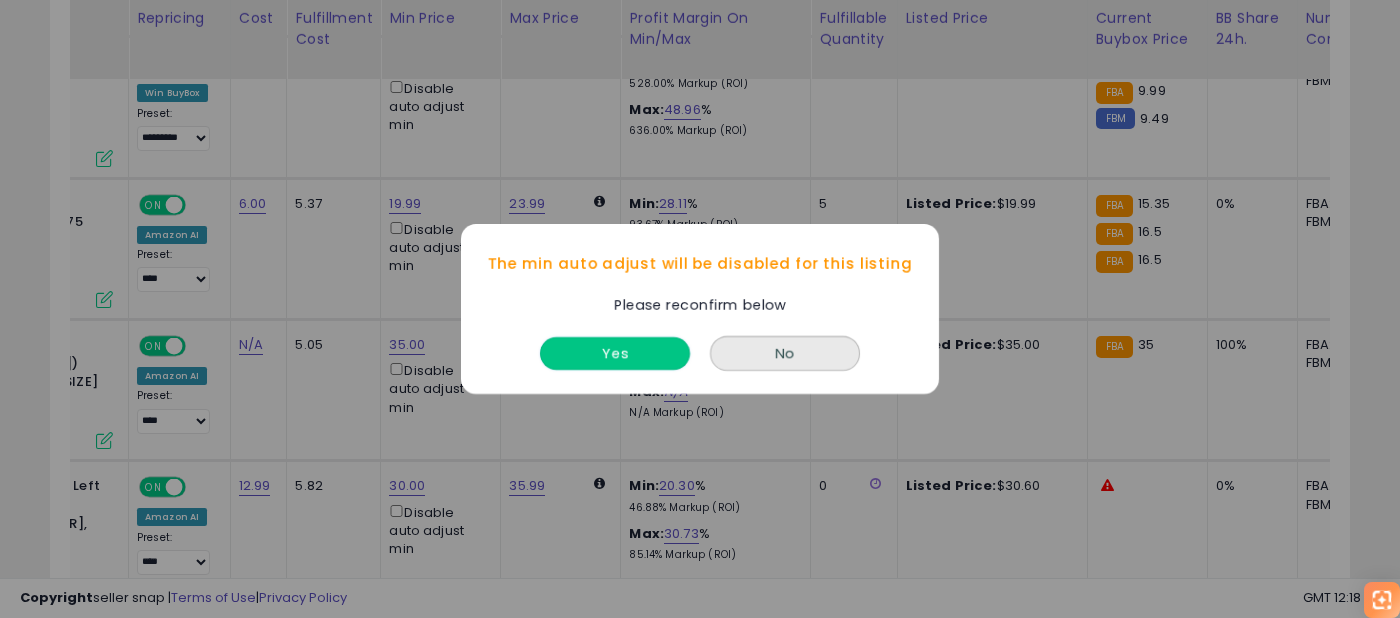 click on "Yes" at bounding box center [615, 353] 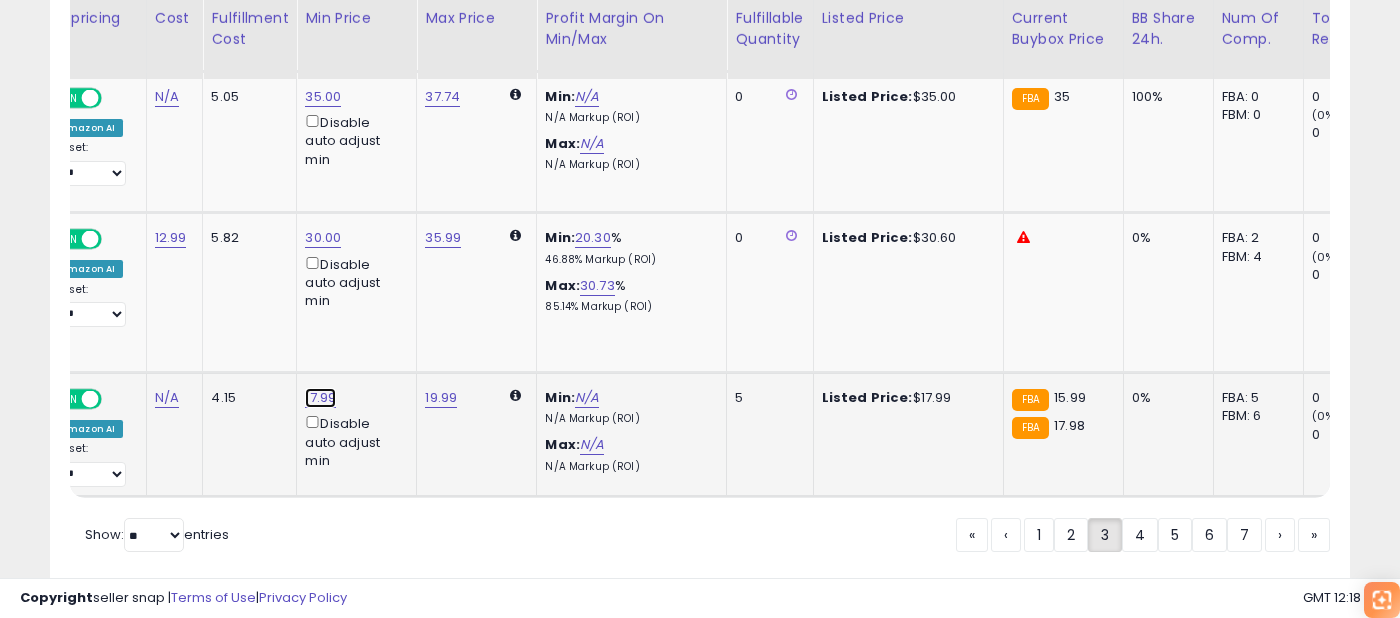 click on "17.99" at bounding box center [323, -3071] 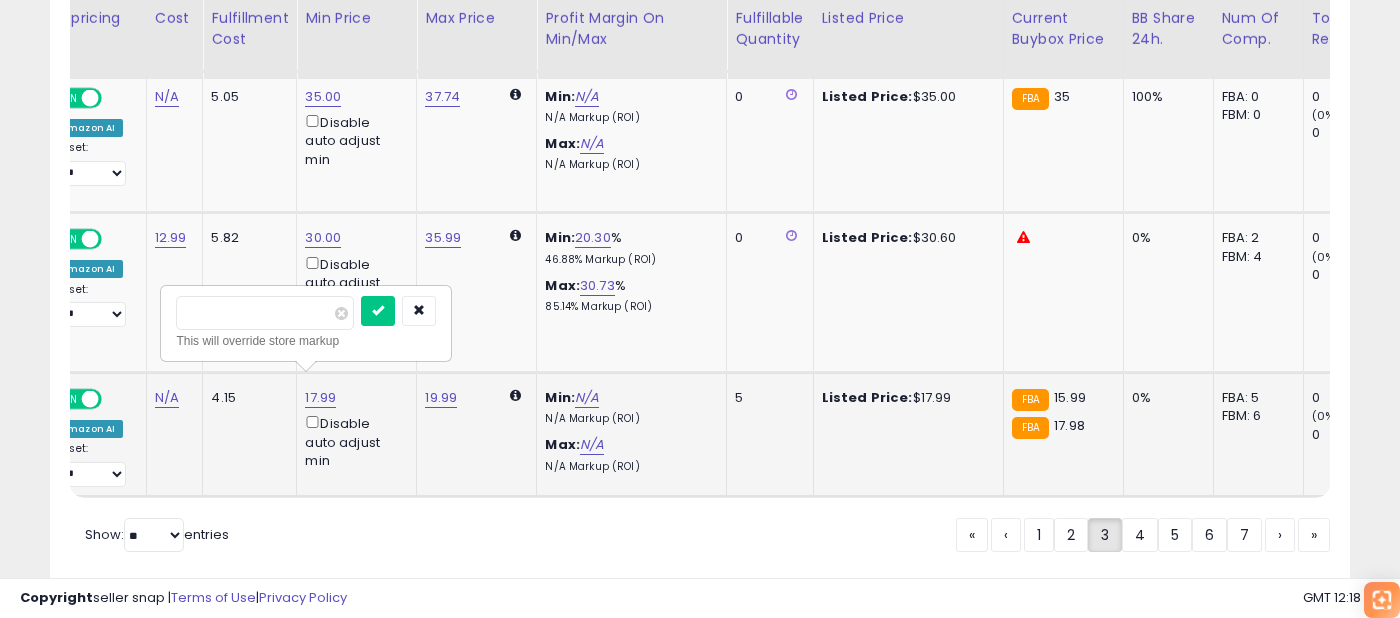 type on "*****" 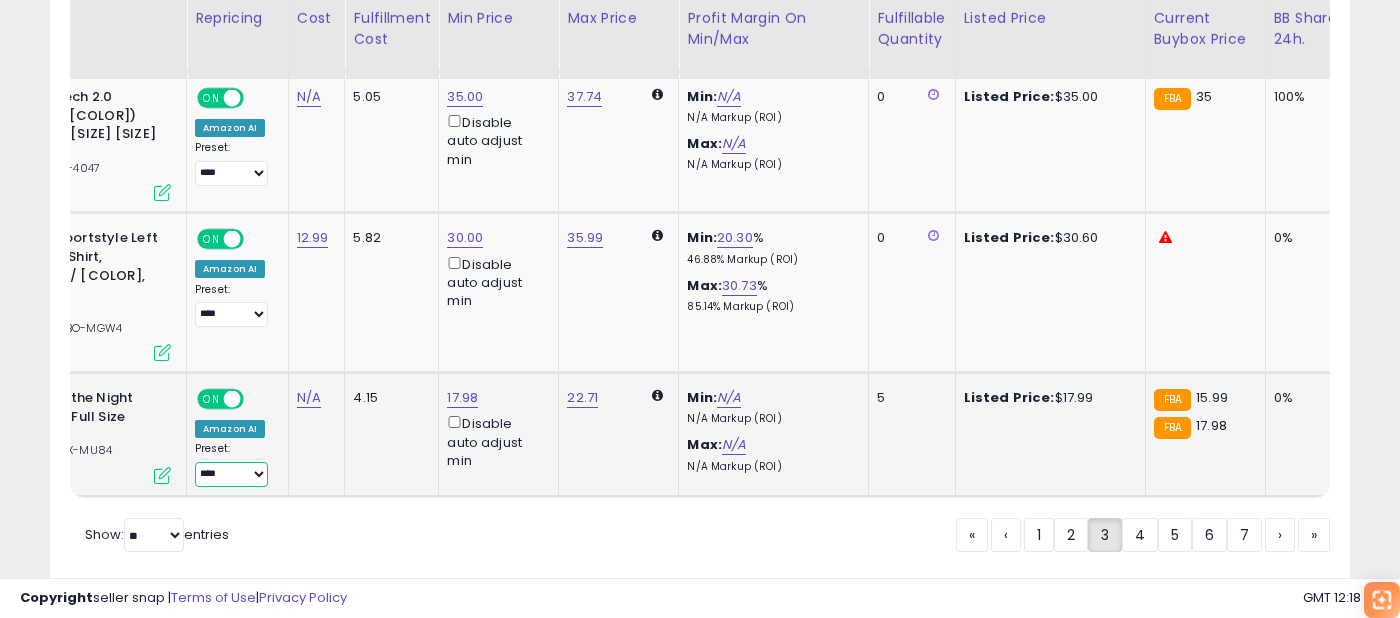 click on "**********" at bounding box center [231, 474] 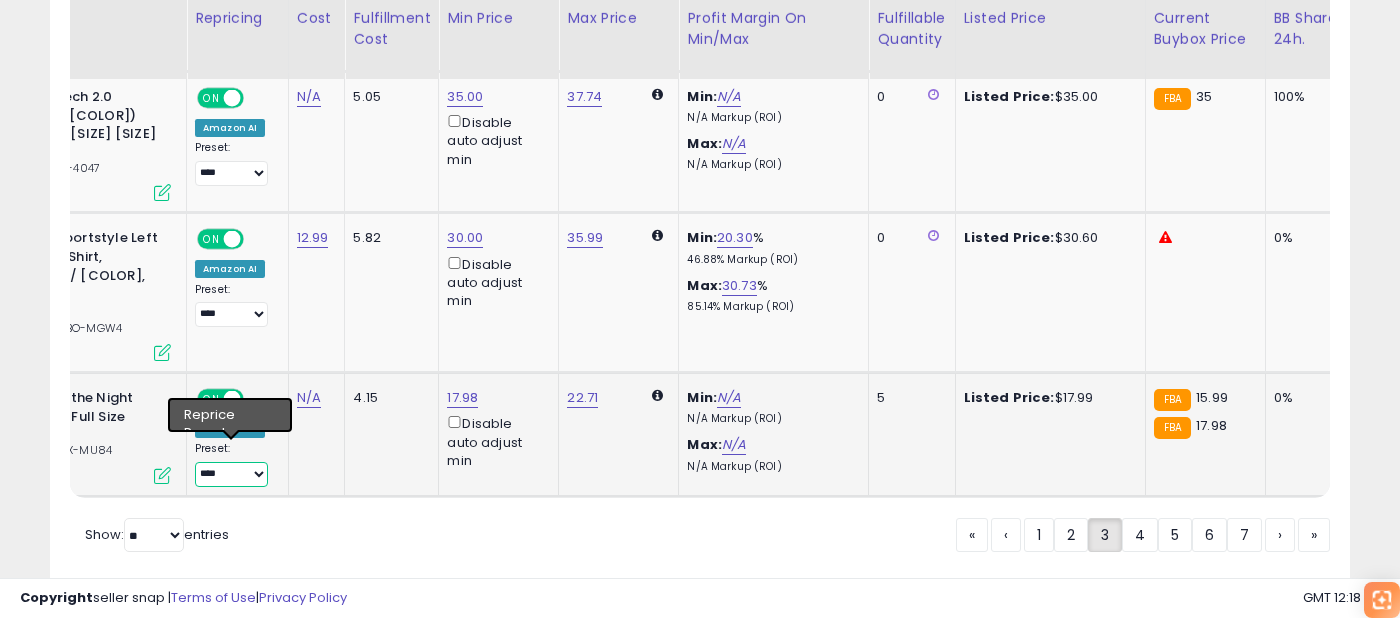 select on "*********" 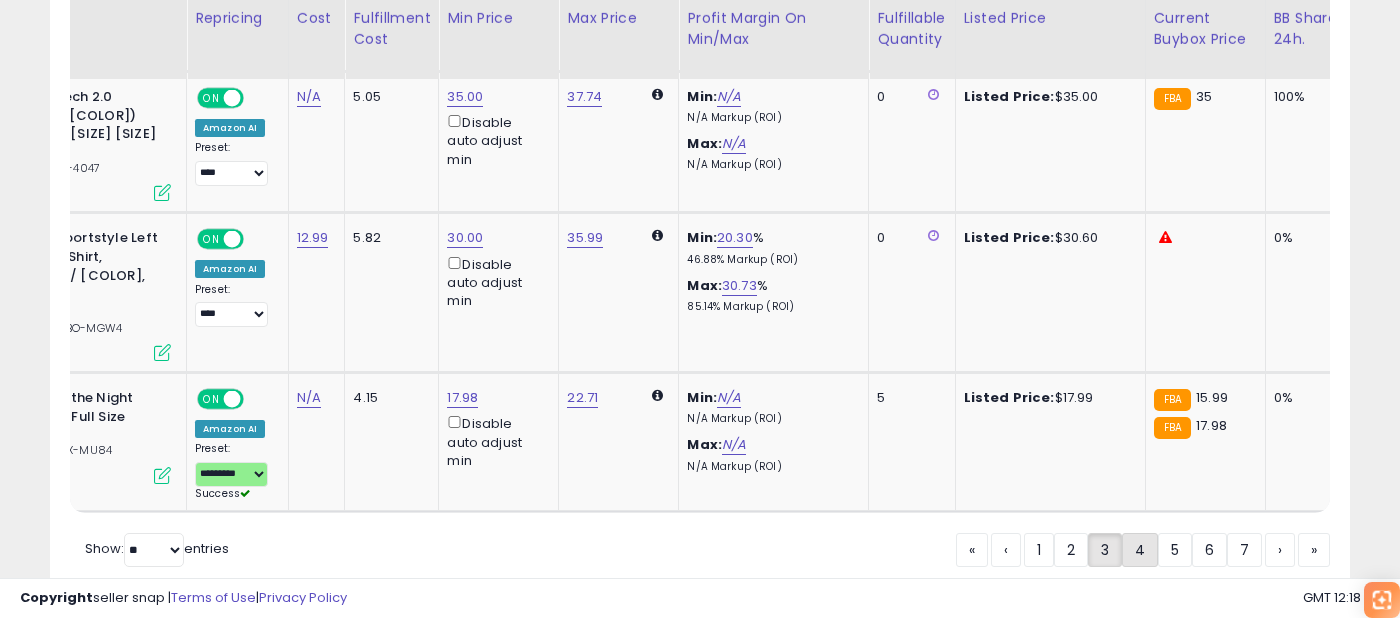 click on "4" 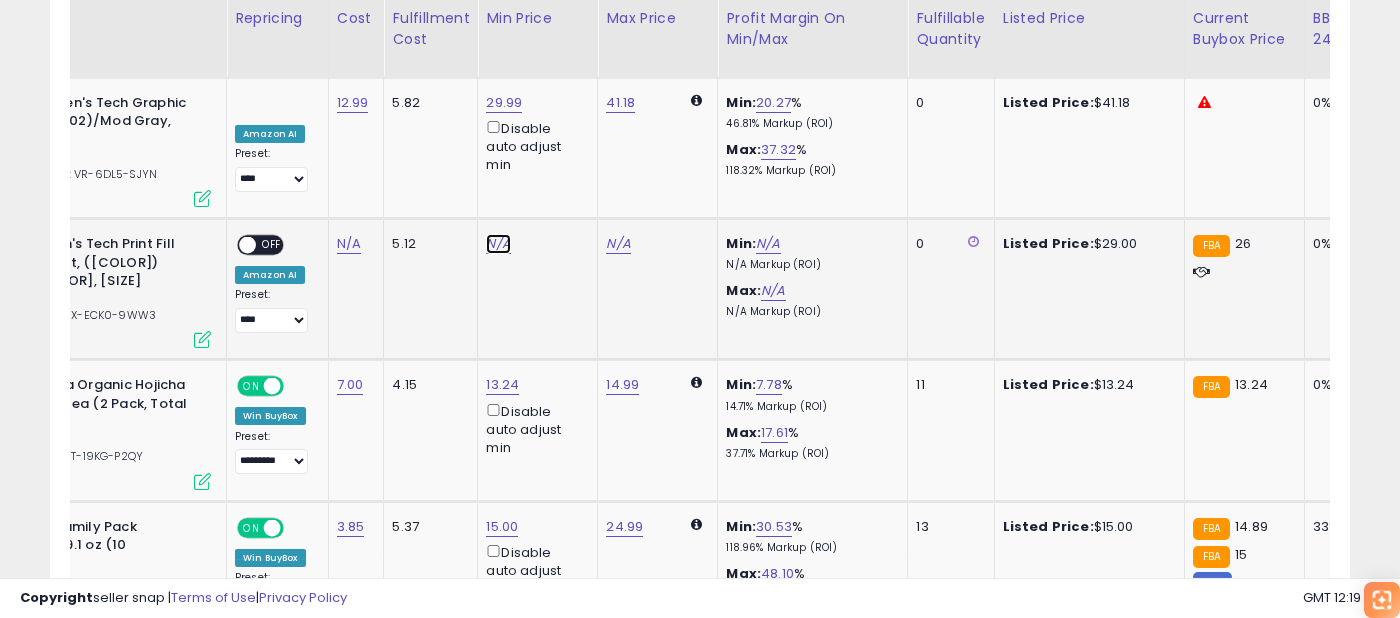 click on "N/A" at bounding box center (498, 244) 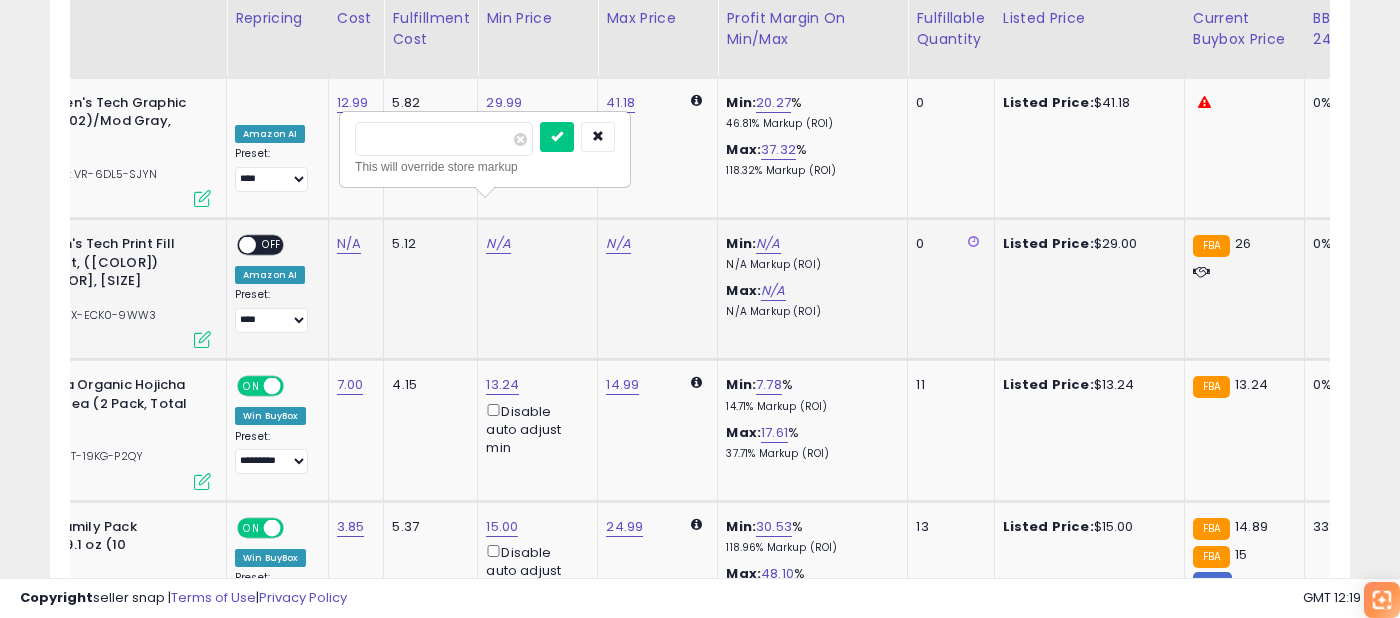 type on "**" 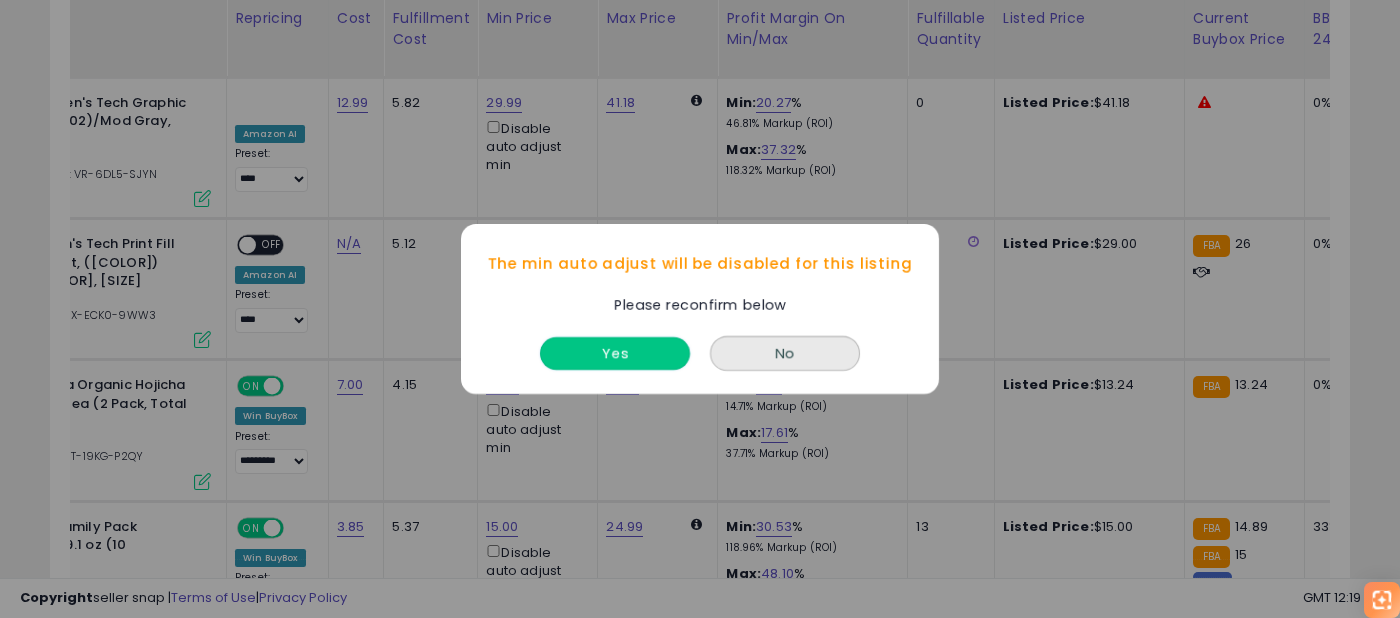 click on "Yes" at bounding box center (615, 353) 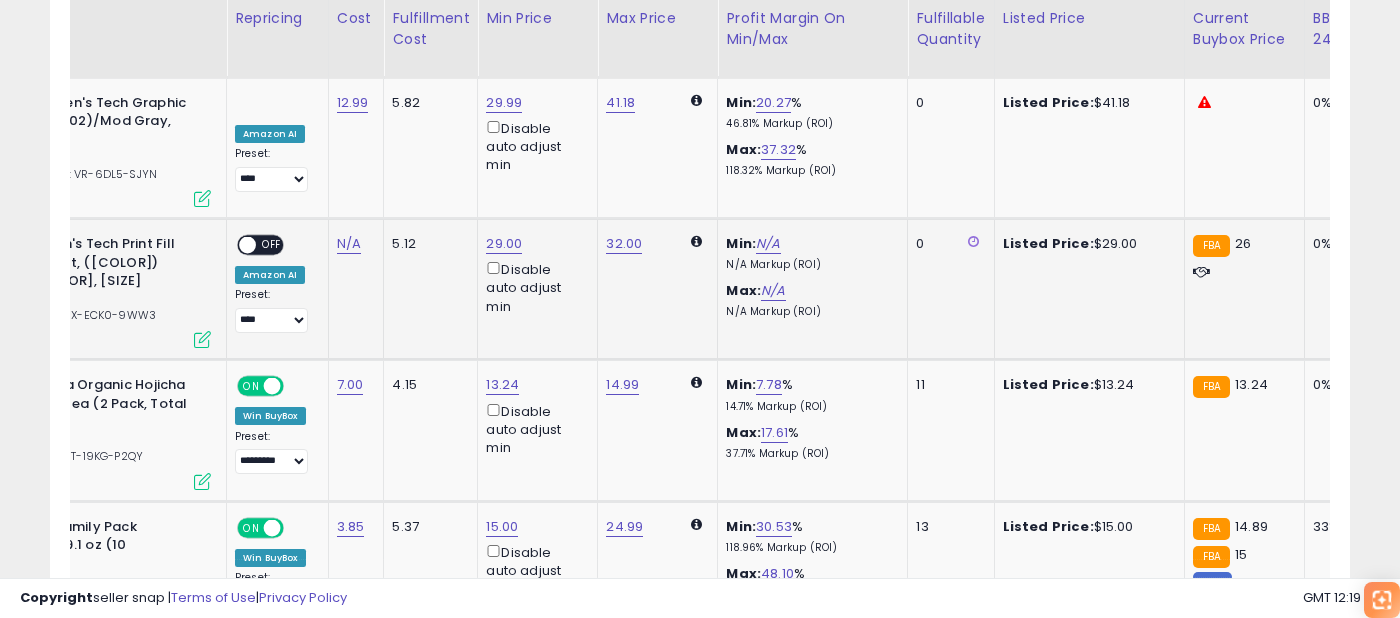 click on "OFF" at bounding box center (272, 245) 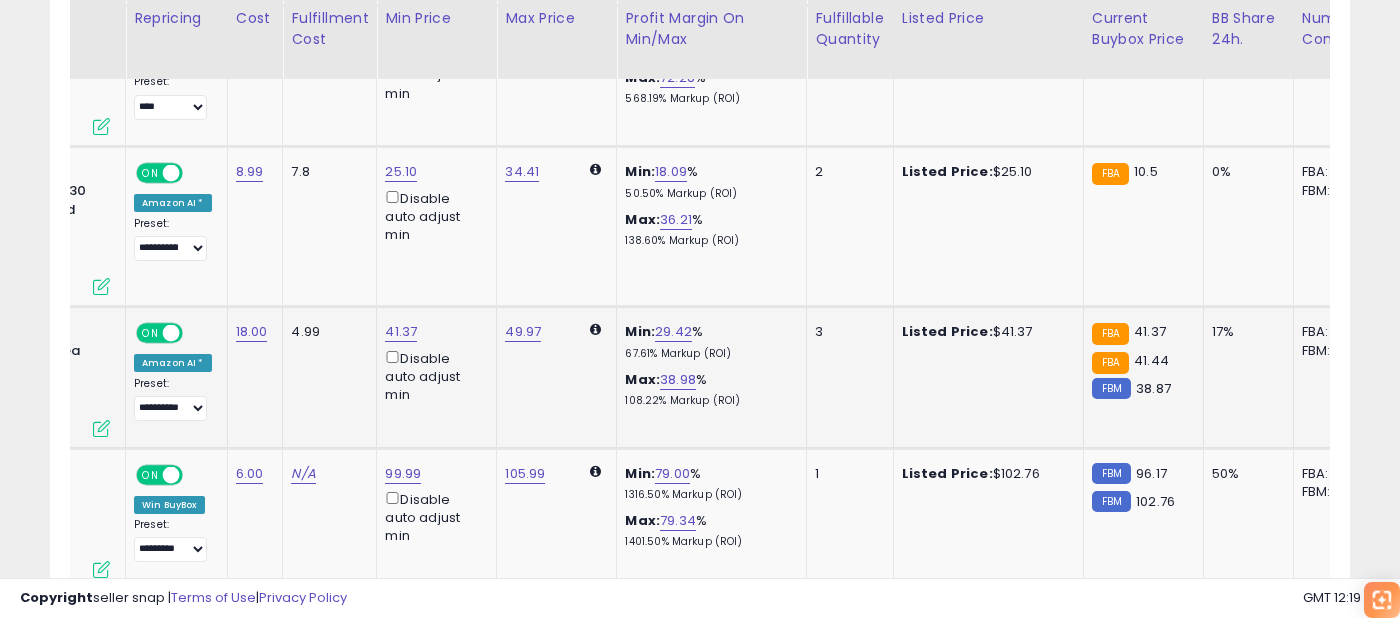 click on "41.37  Disable auto adjust min" at bounding box center [433, 363] 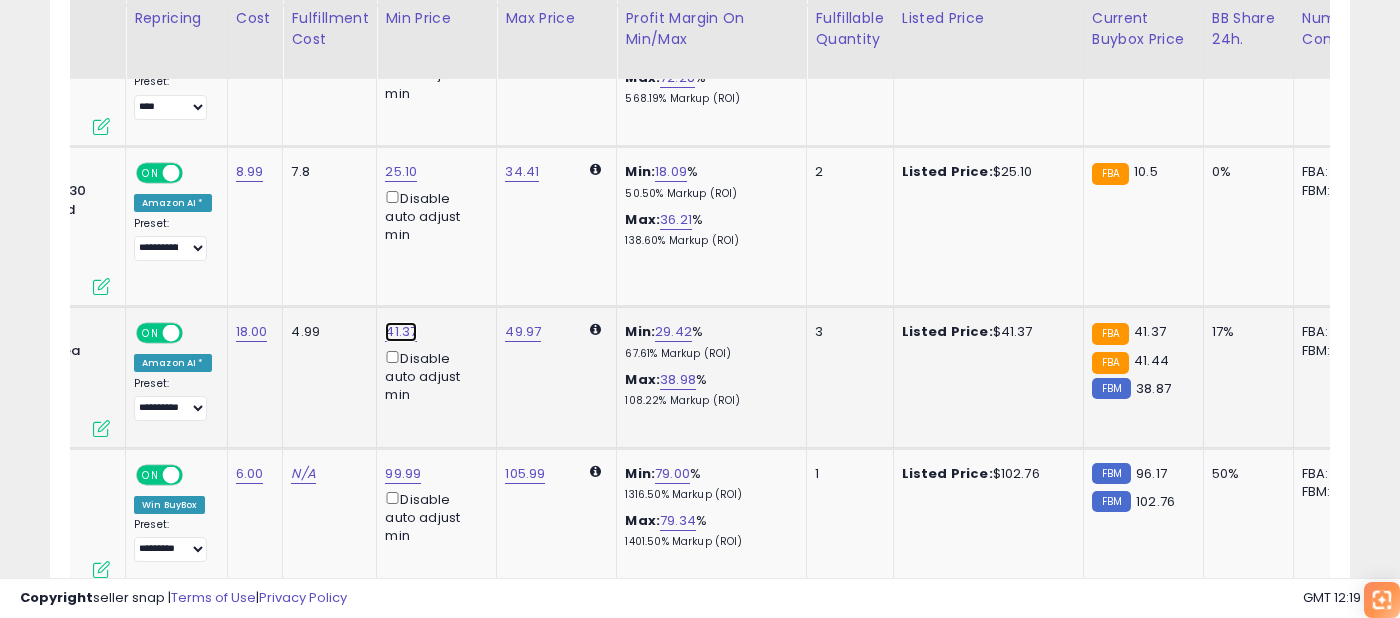 click on "41.37" at bounding box center (403, -2288) 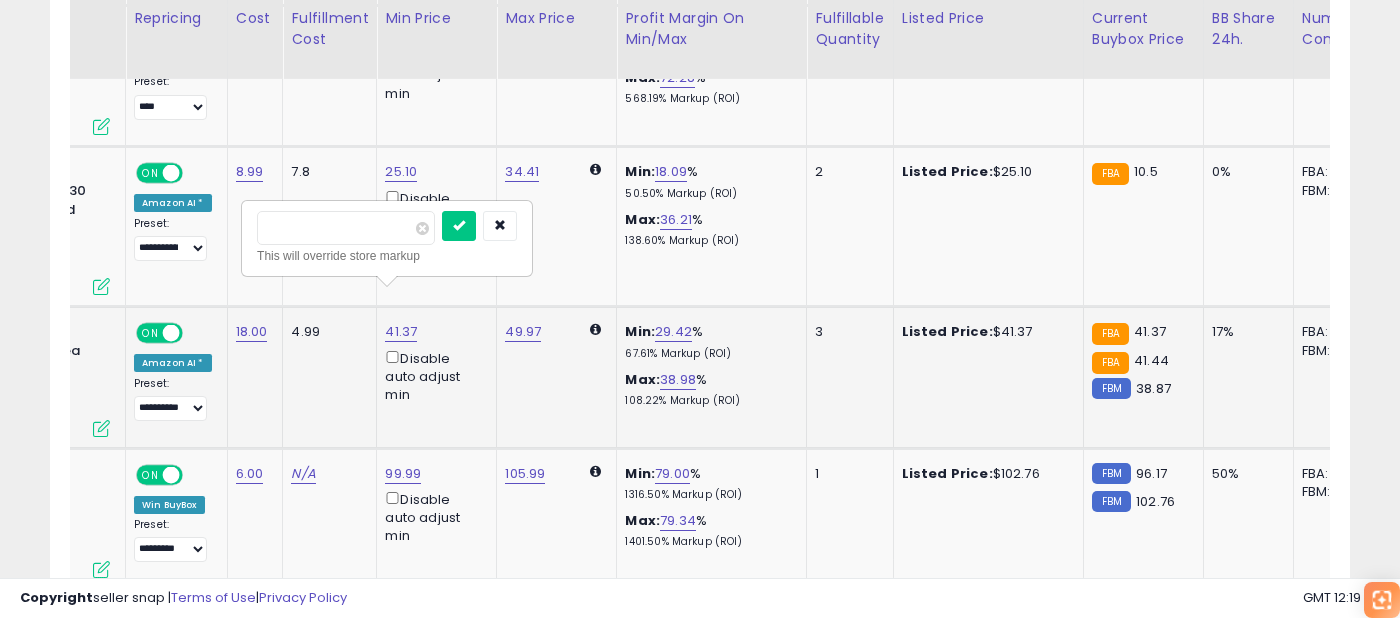 type on "*****" 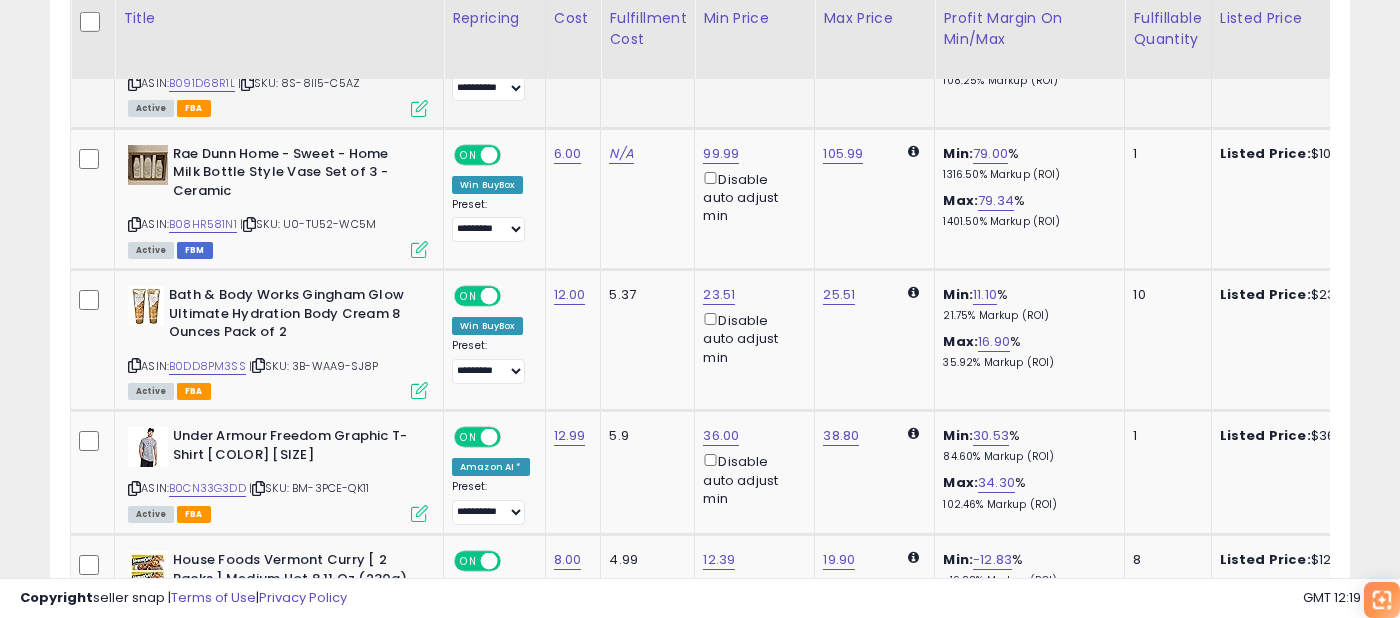 click on "12.99" 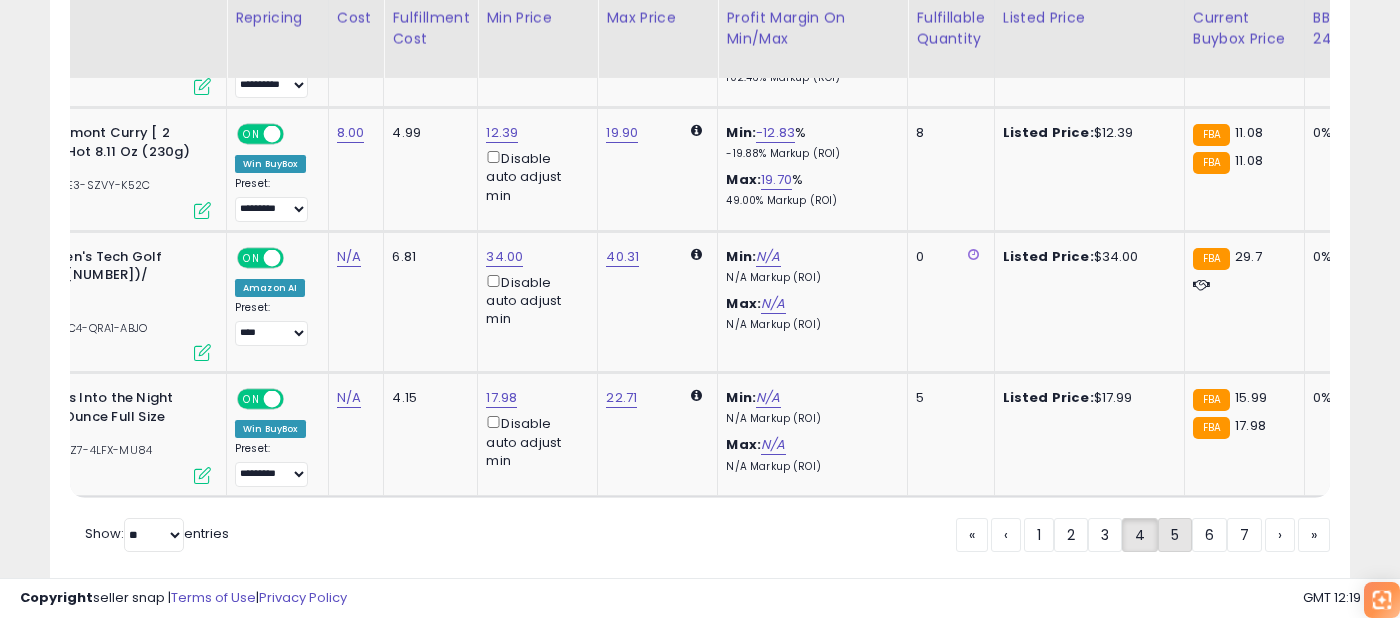 click on "5" 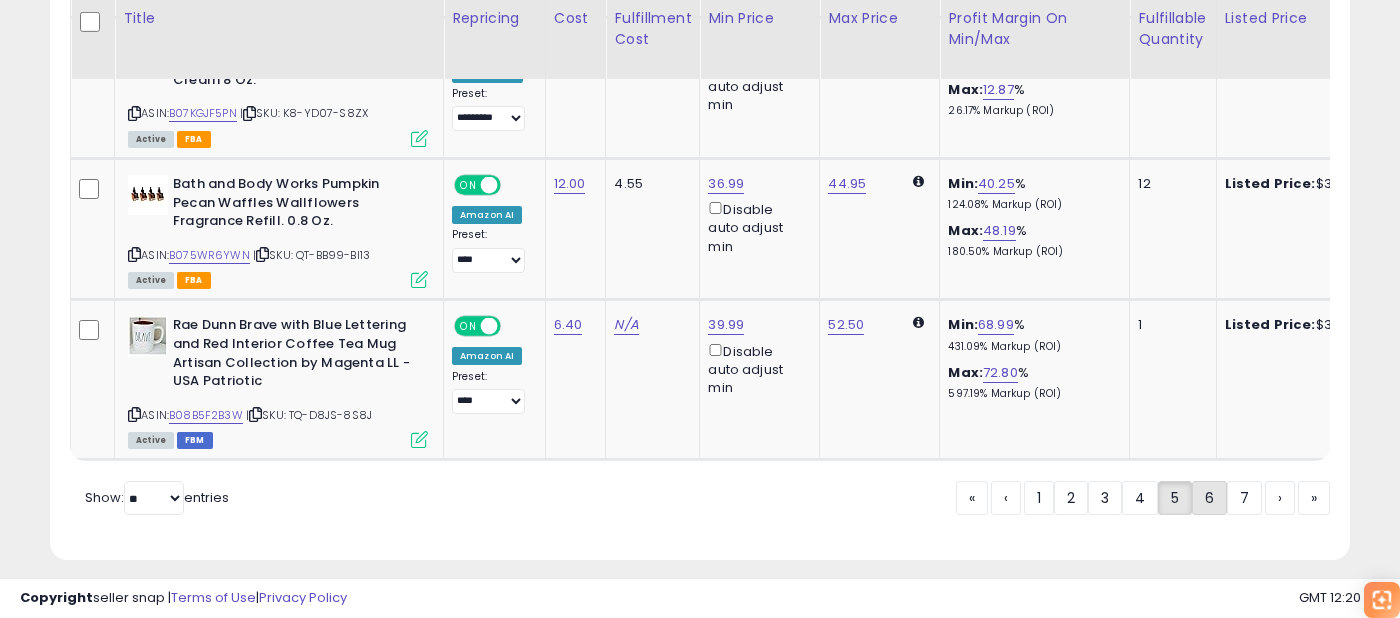click on "6" 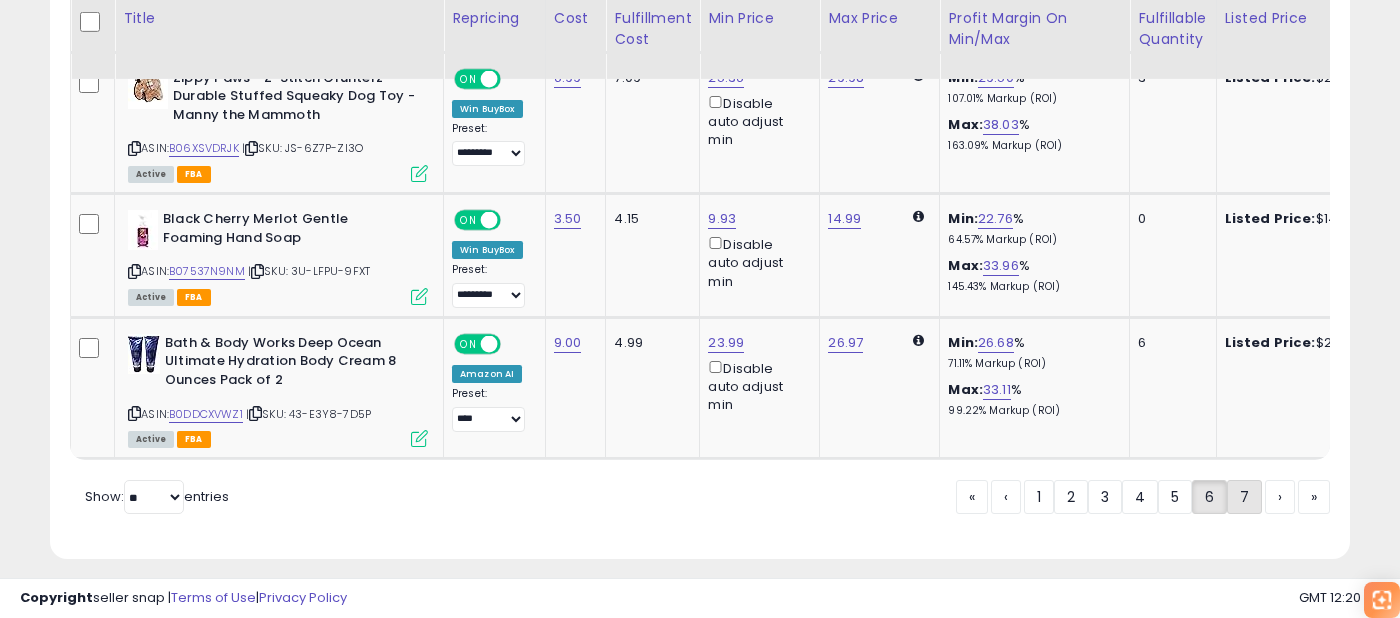 click on "7" 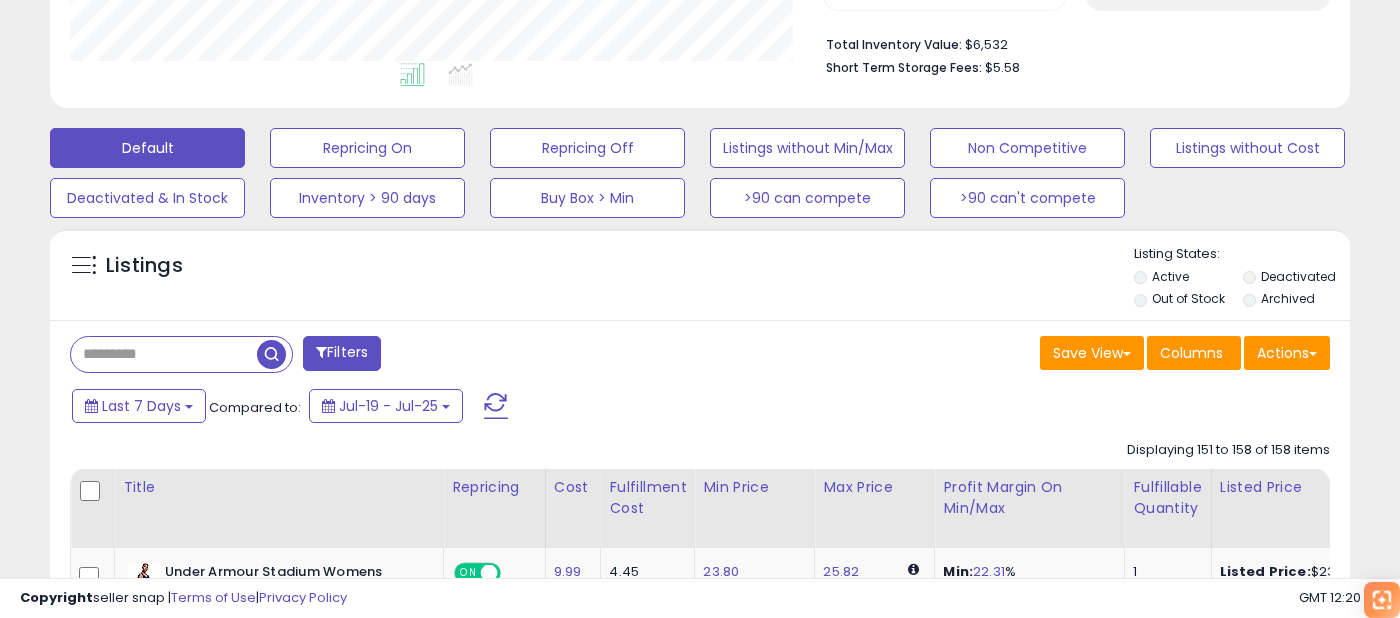 click at bounding box center (164, 354) 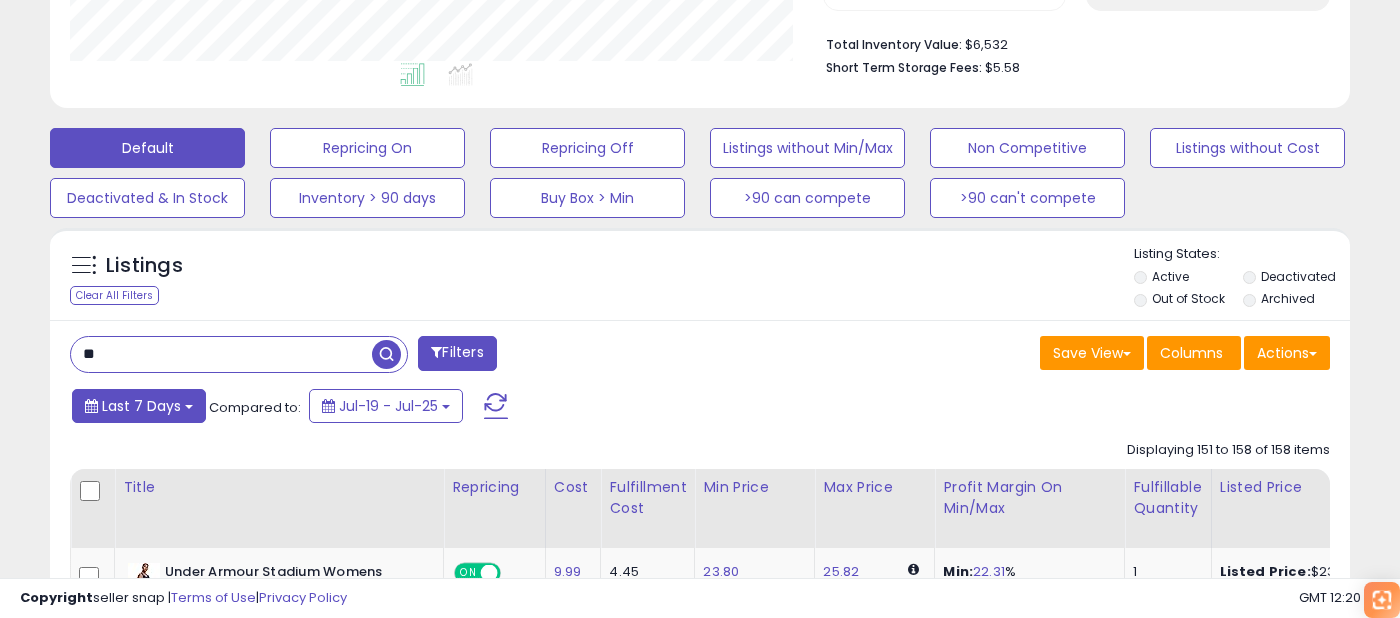 type on "*******" 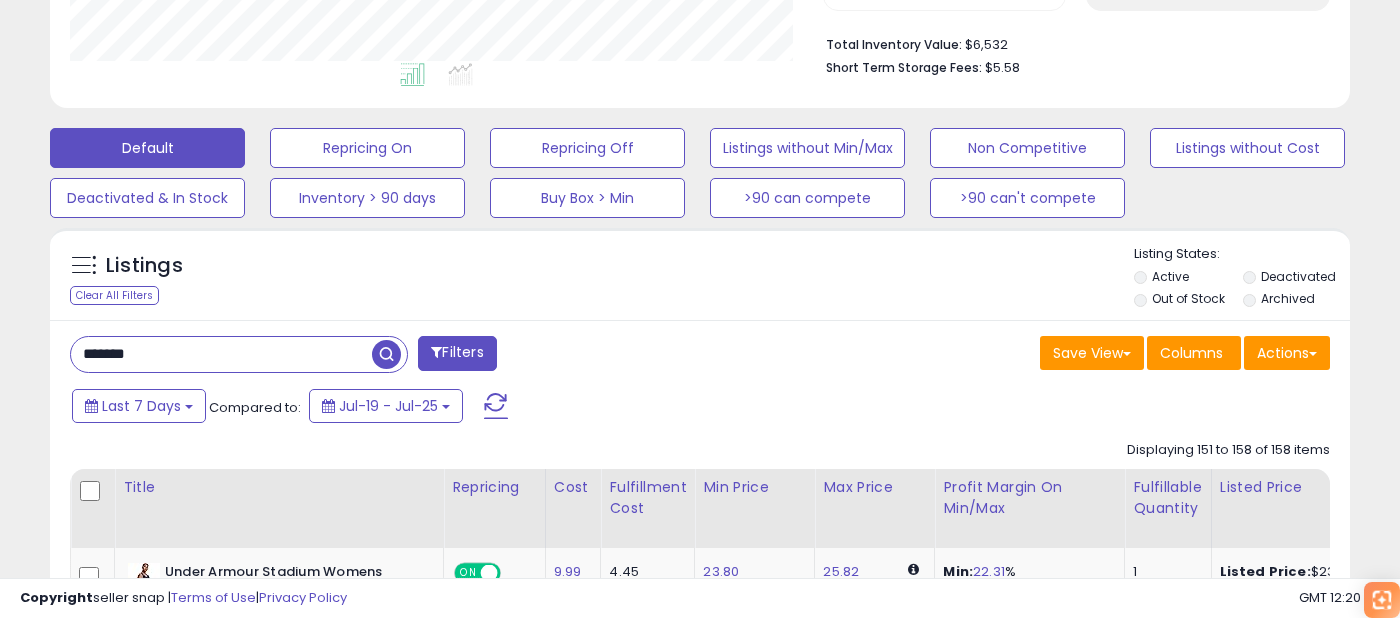 click at bounding box center [386, 354] 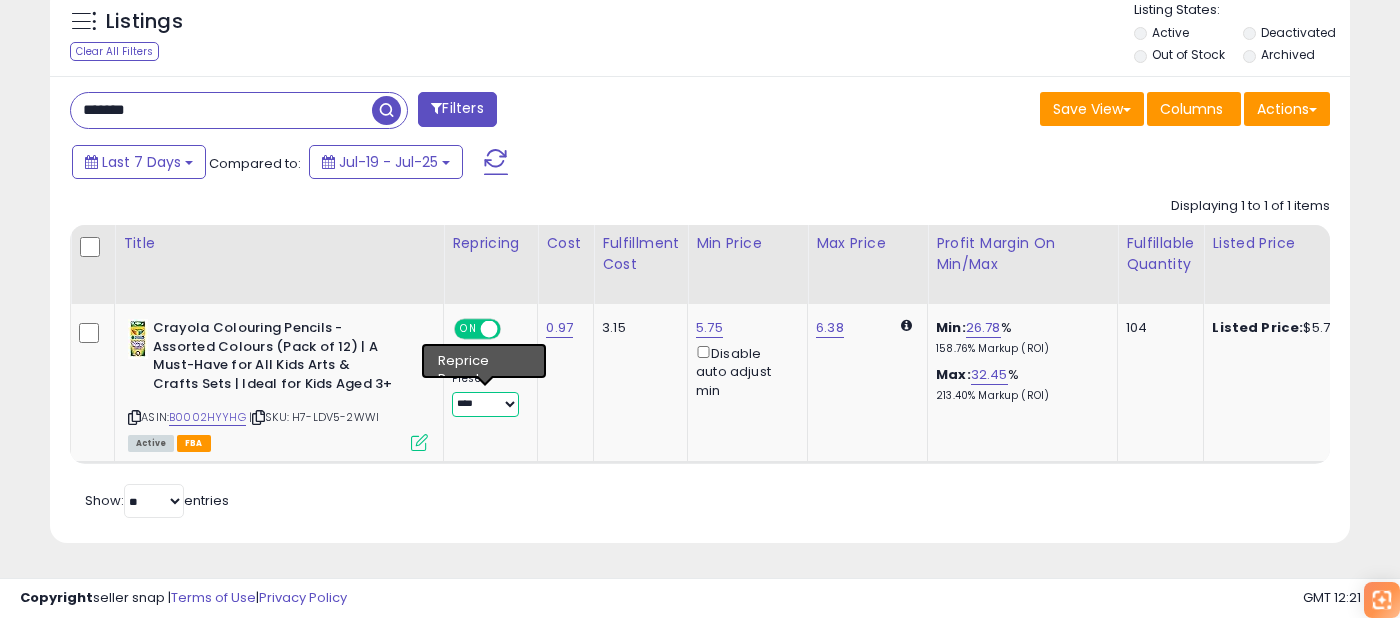 click on "**********" at bounding box center (485, 404) 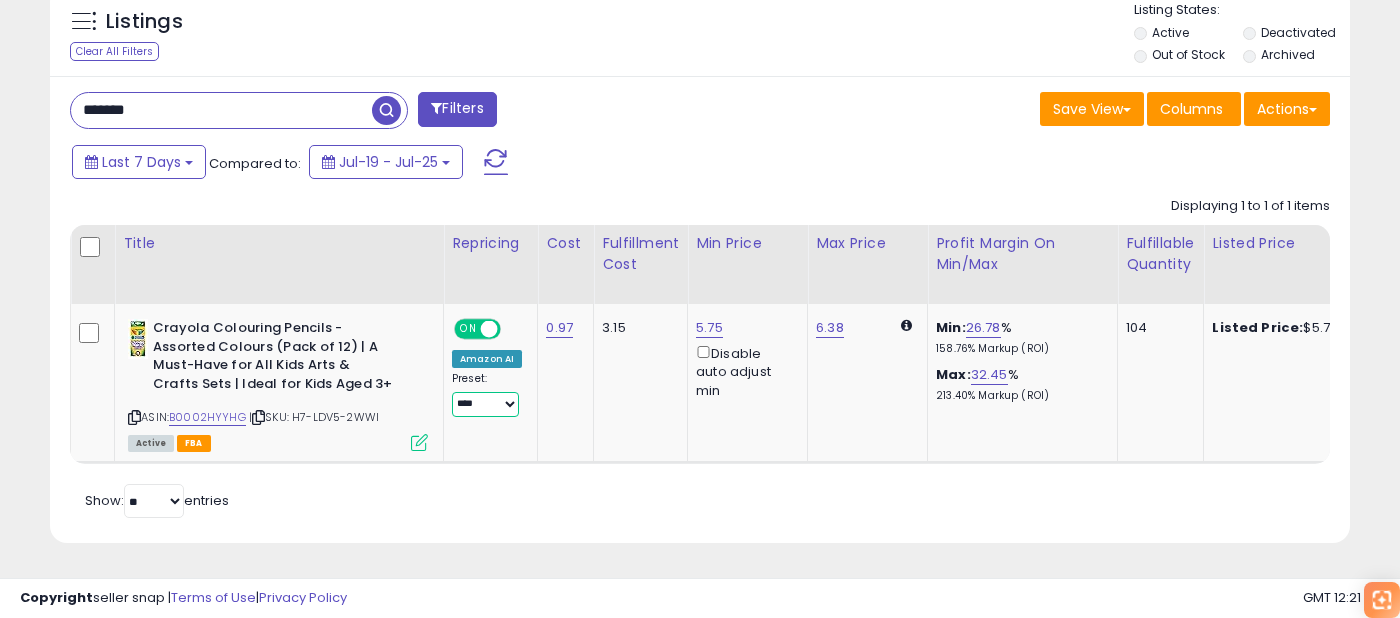 select on "*********" 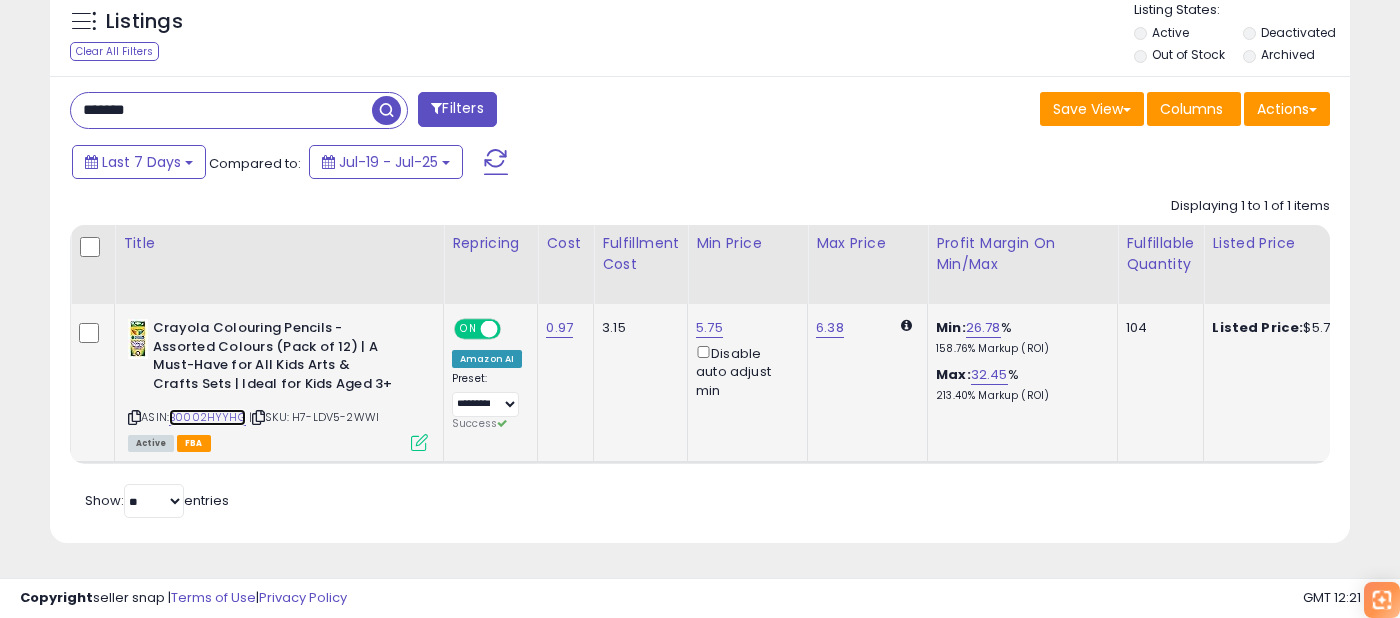 click on "B0002HYYHG" at bounding box center (207, 417) 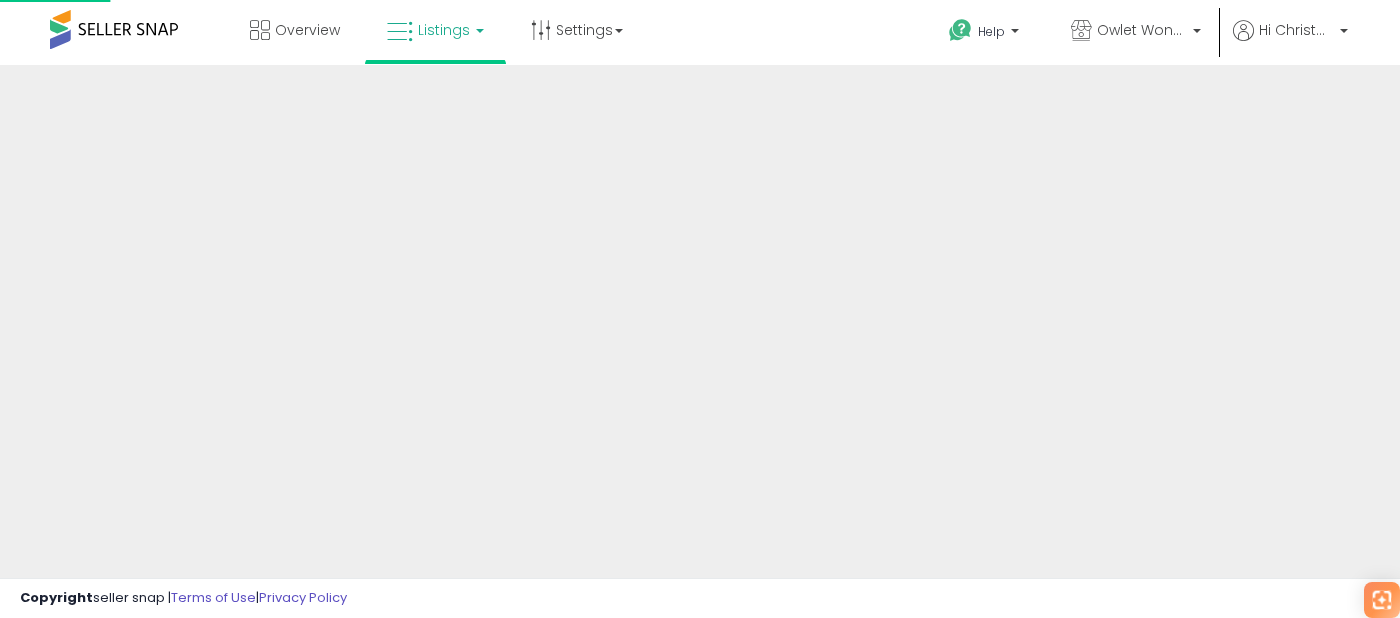 scroll, scrollTop: 608, scrollLeft: 0, axis: vertical 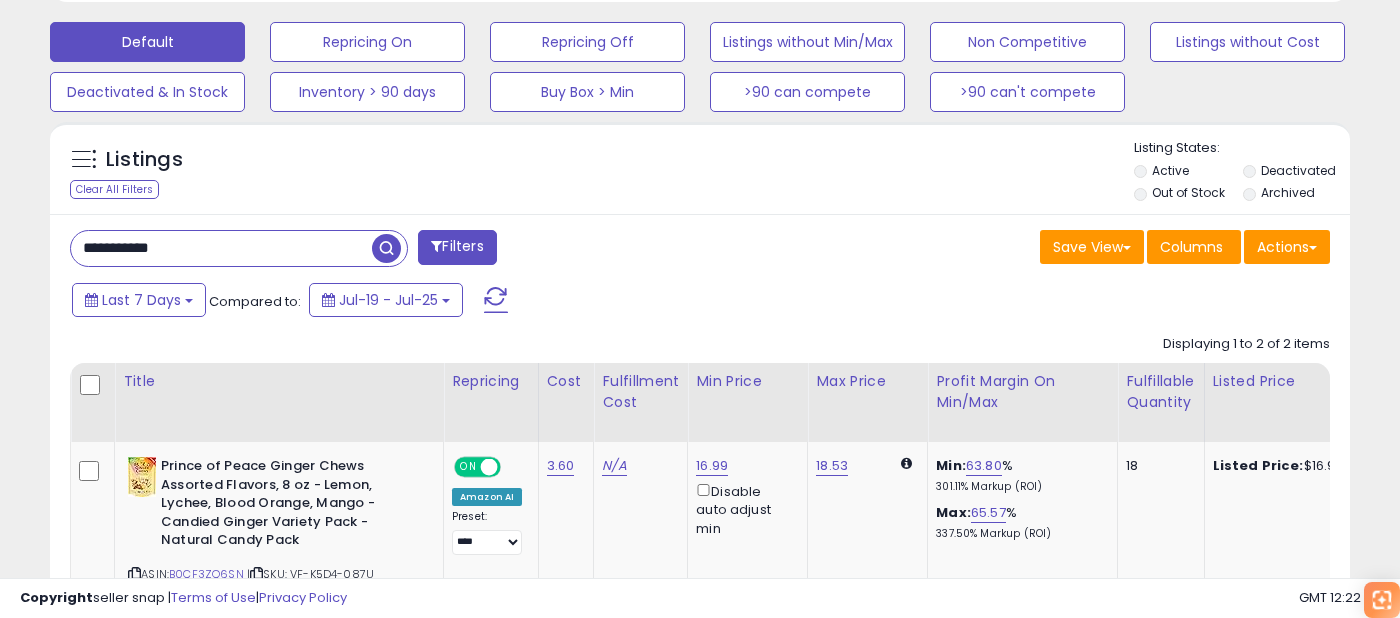 click on "**********" at bounding box center (221, 248) 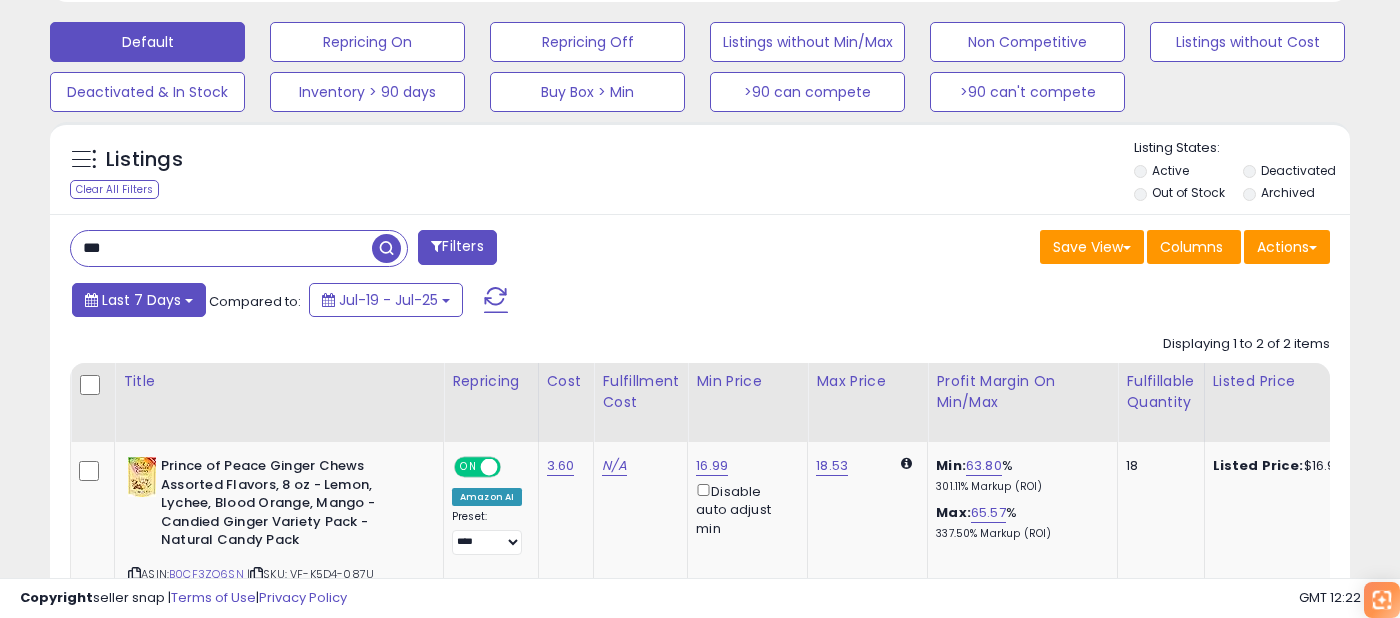 type on "*******" 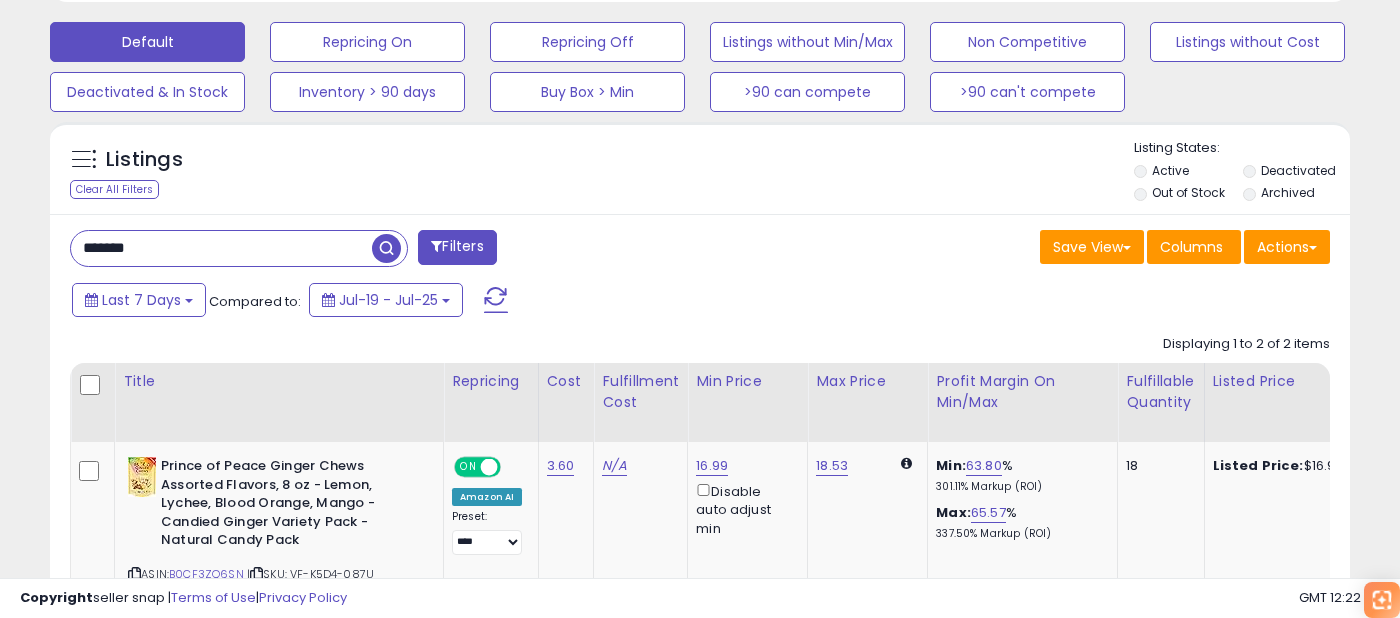 click at bounding box center (386, 248) 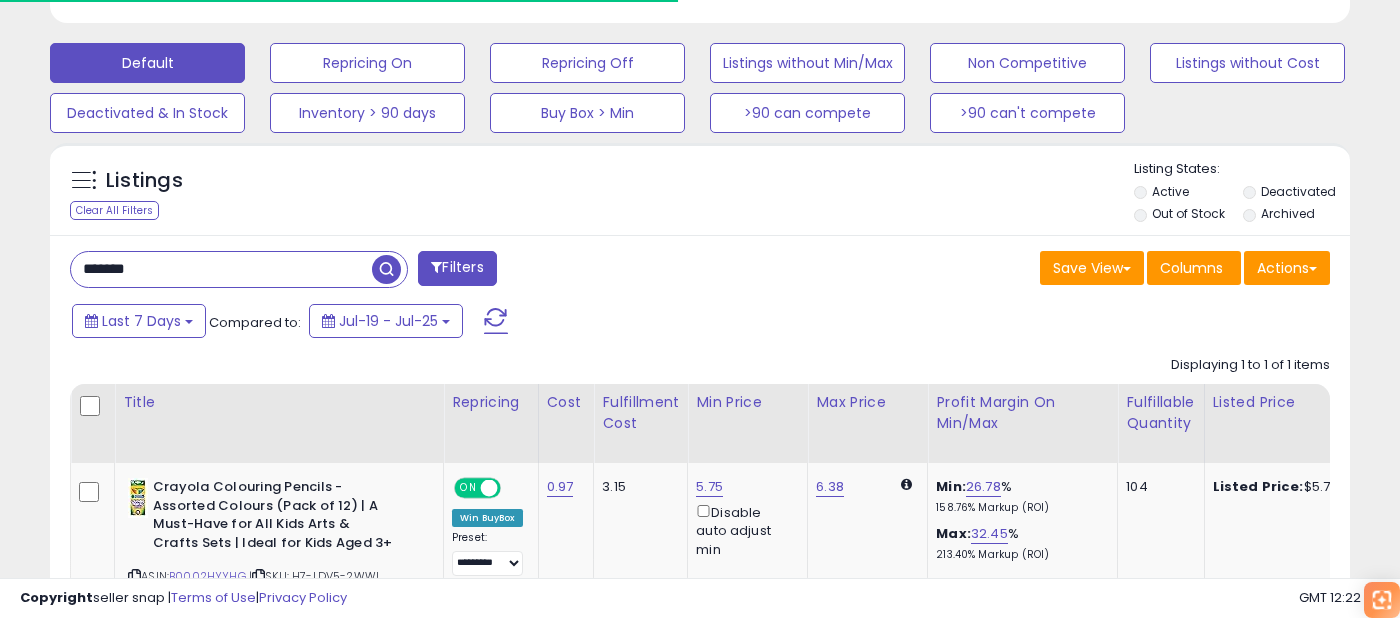 scroll, scrollTop: 608, scrollLeft: 0, axis: vertical 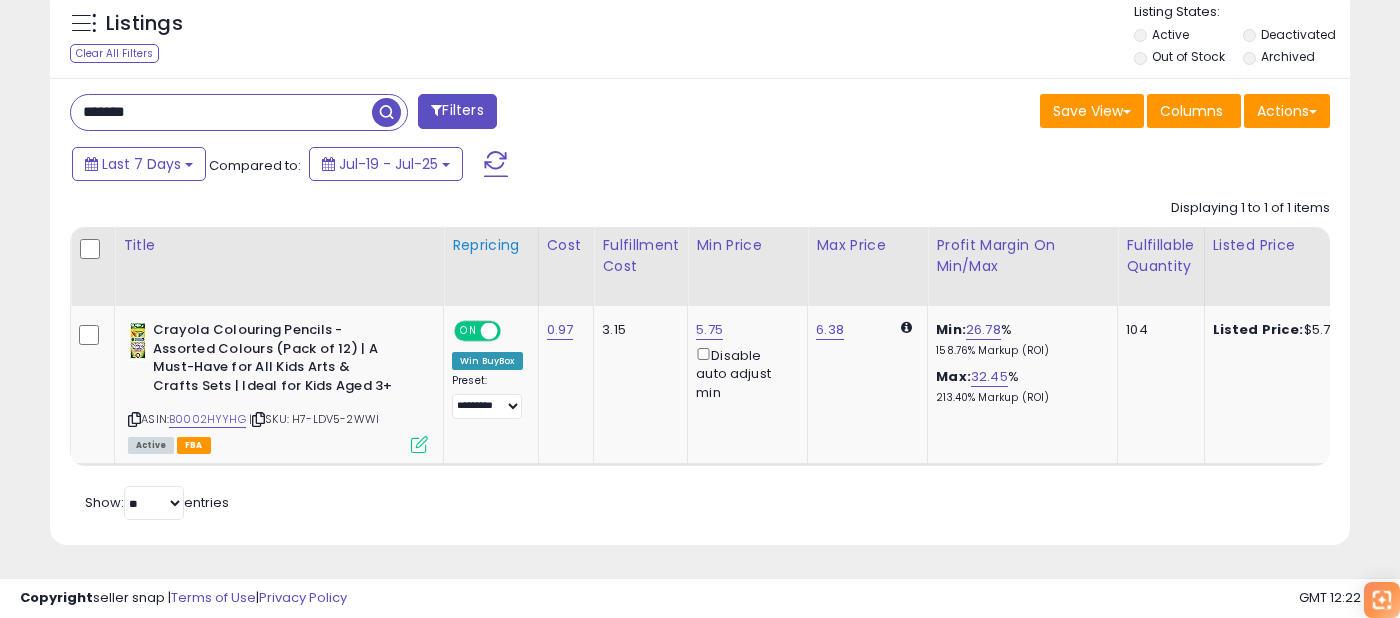 click on "**********" at bounding box center [487, 370] 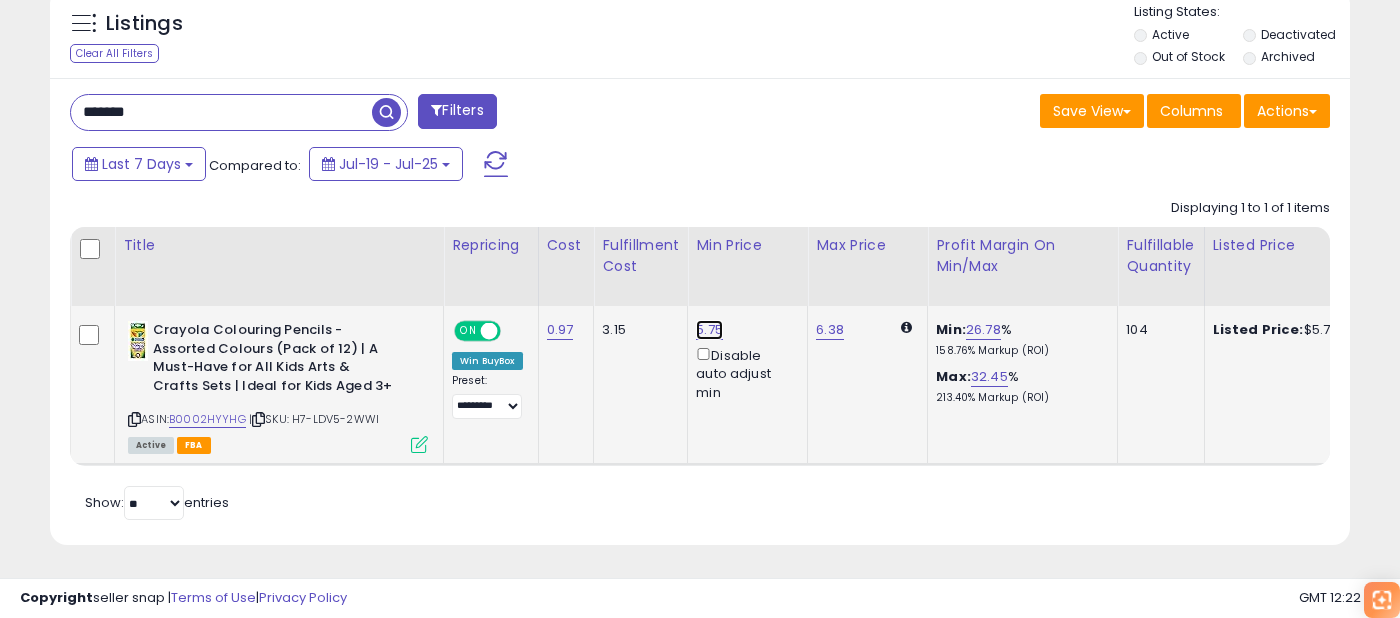 click on "5.75" at bounding box center [709, 330] 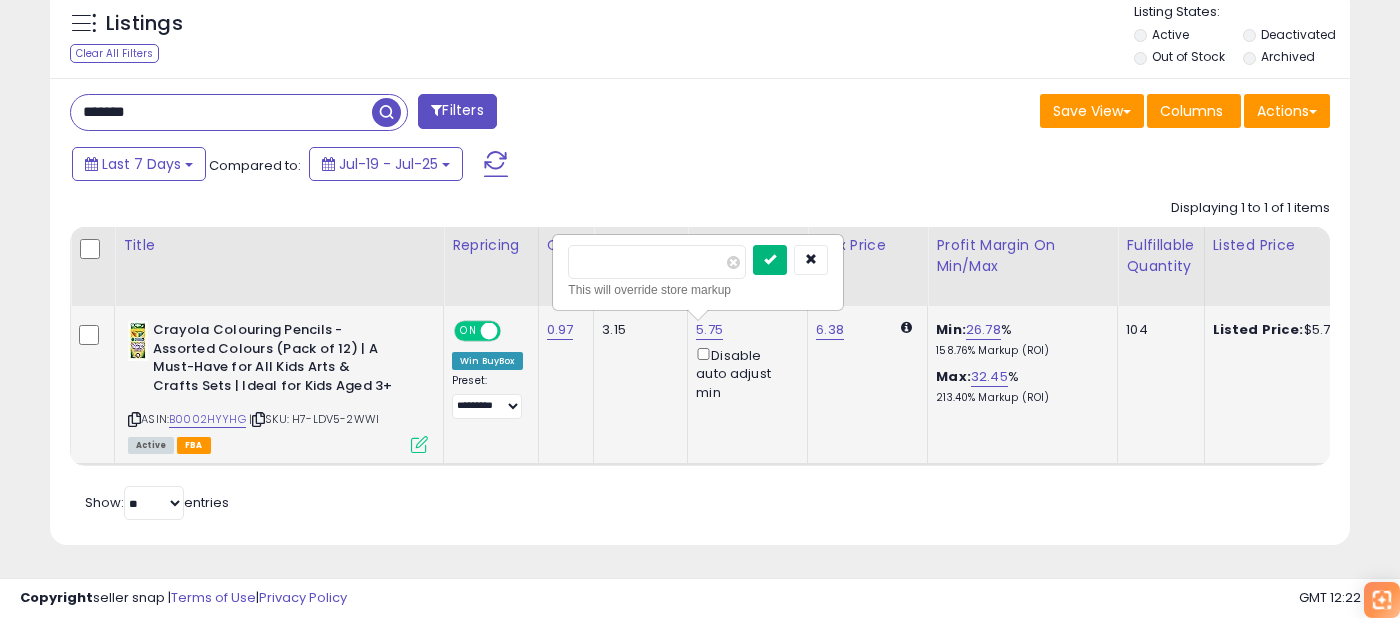 type on "****" 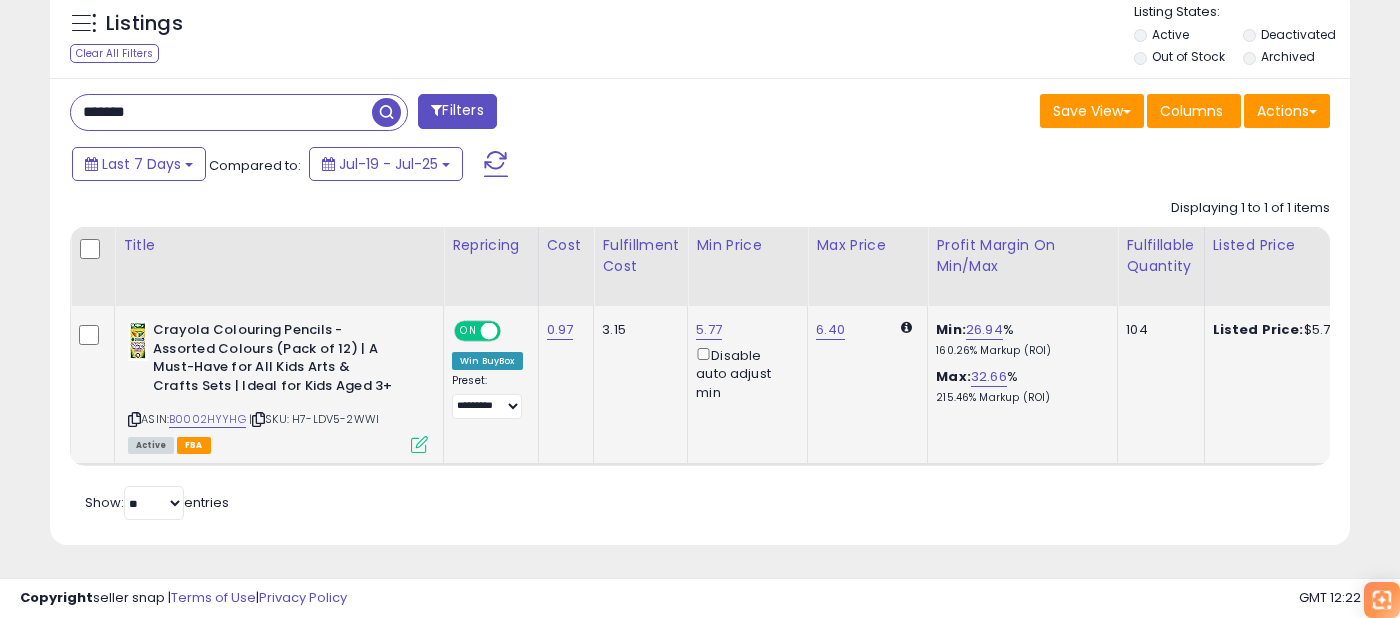 scroll, scrollTop: 746, scrollLeft: 0, axis: vertical 